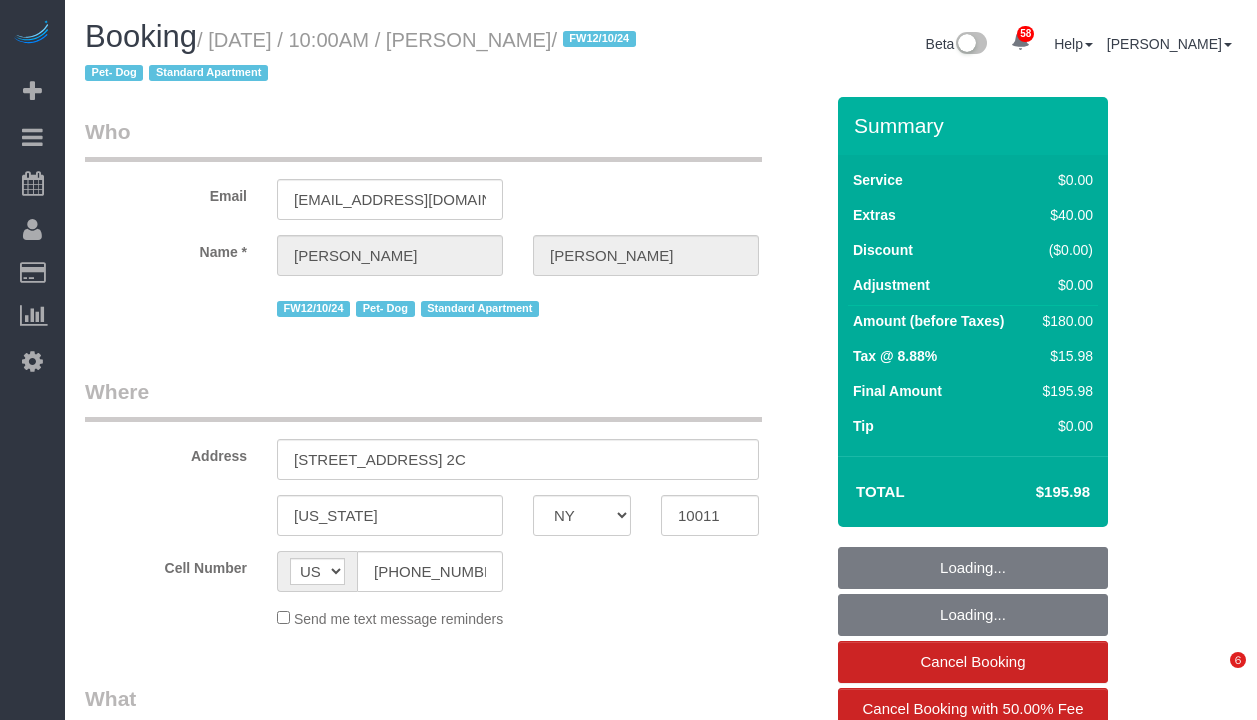 select on "NY" 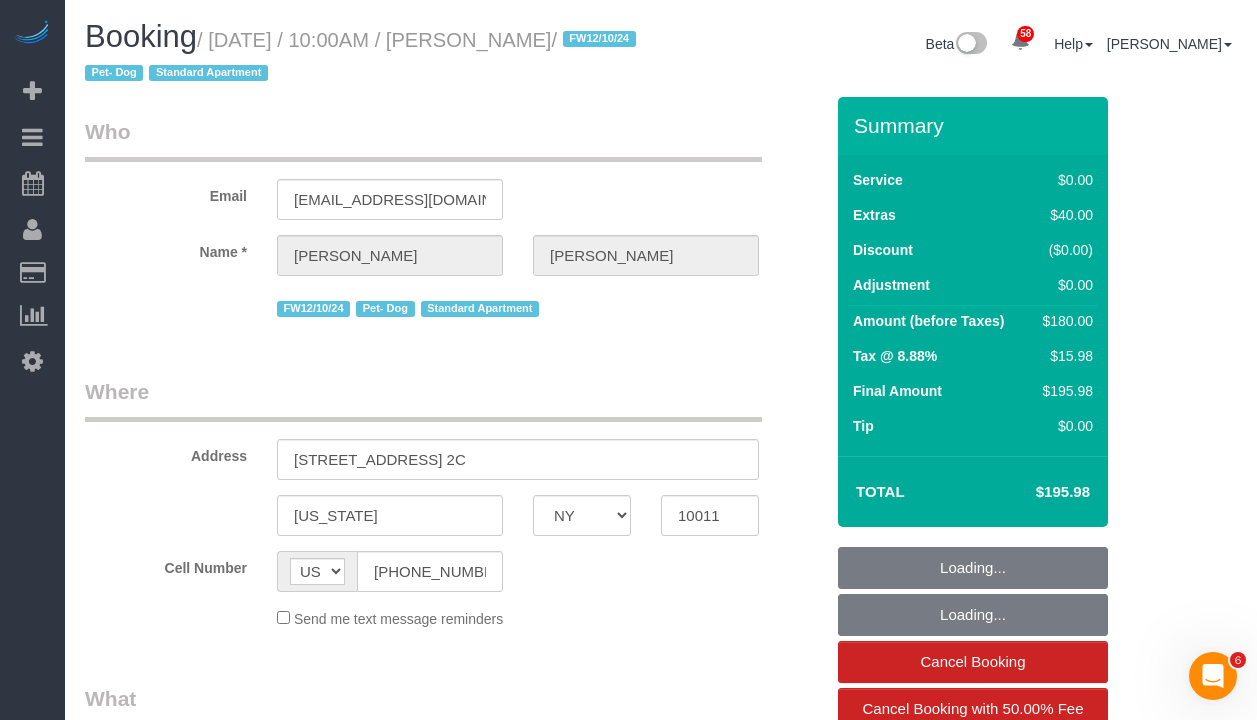 scroll, scrollTop: 0, scrollLeft: 0, axis: both 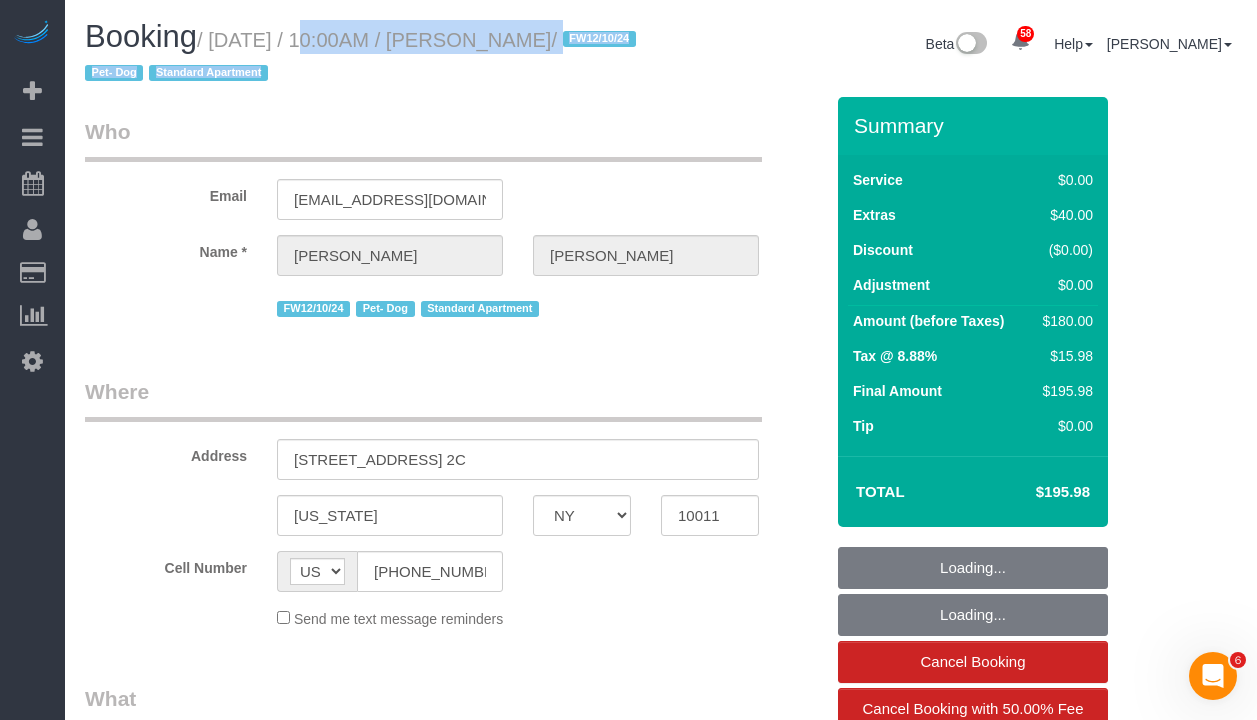 select on "string:stripe-pm_1RBnnX4VGloSiKo7zPfdaQOj" 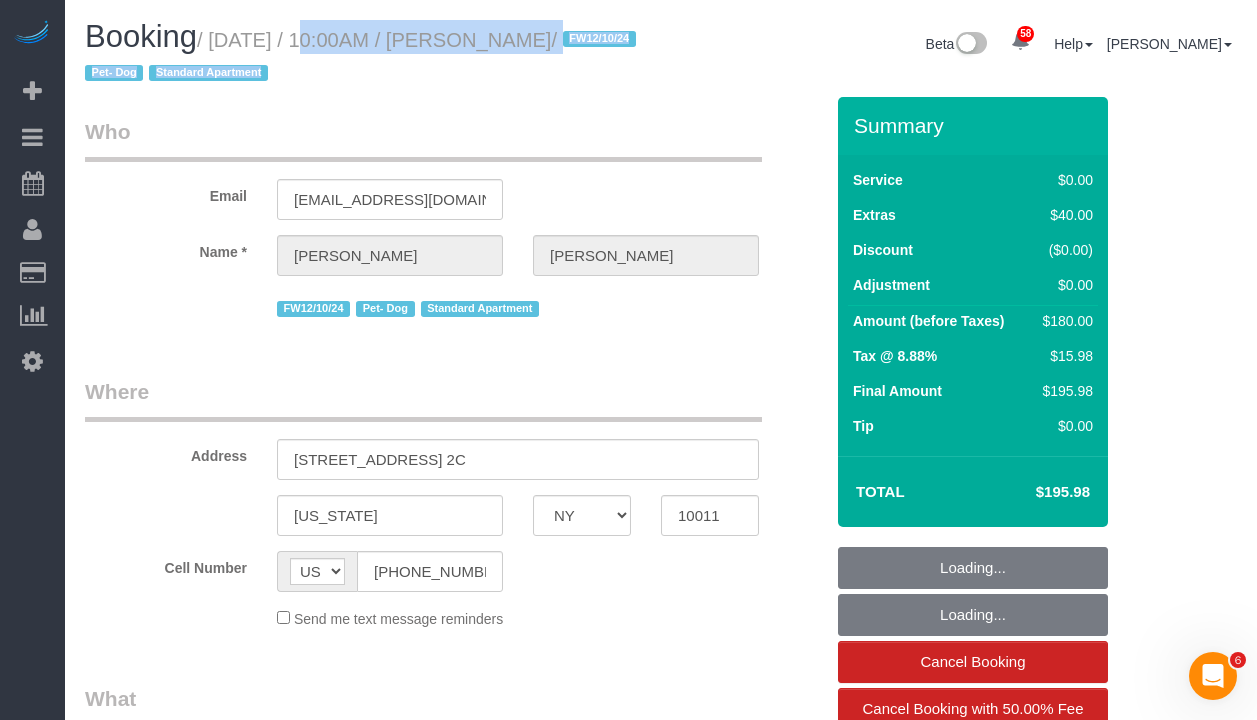select on "spot1" 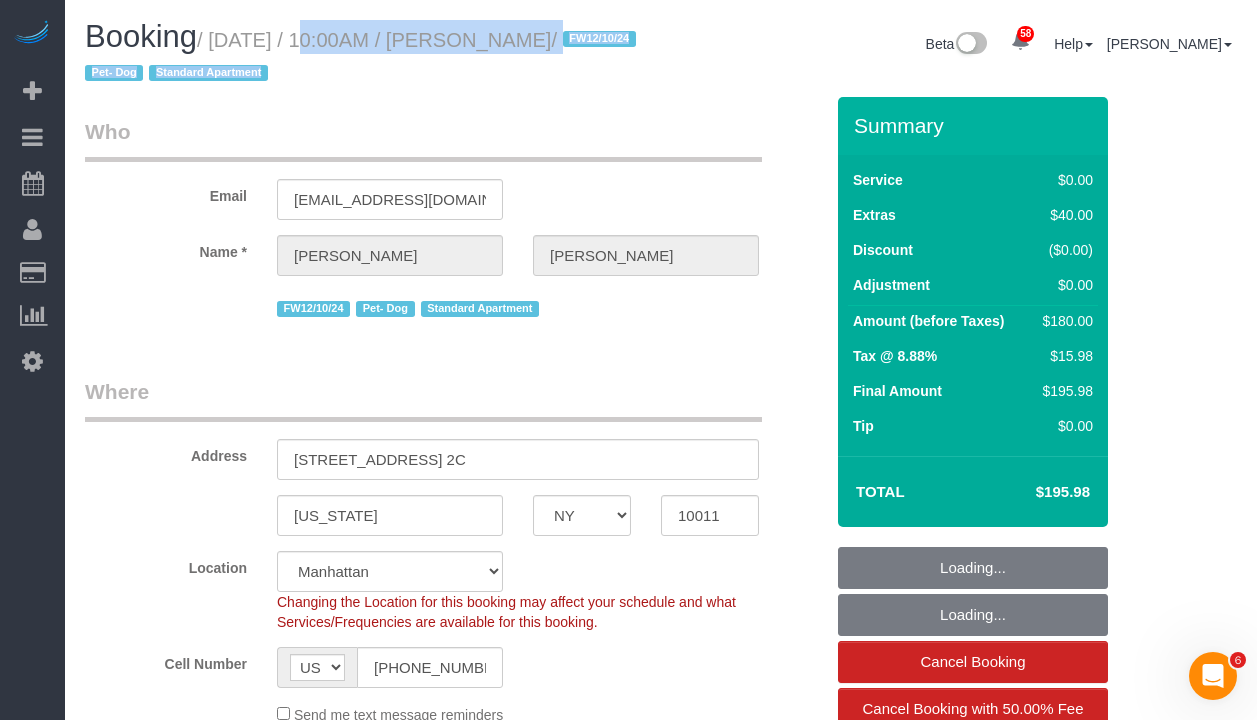 select on "object:1454" 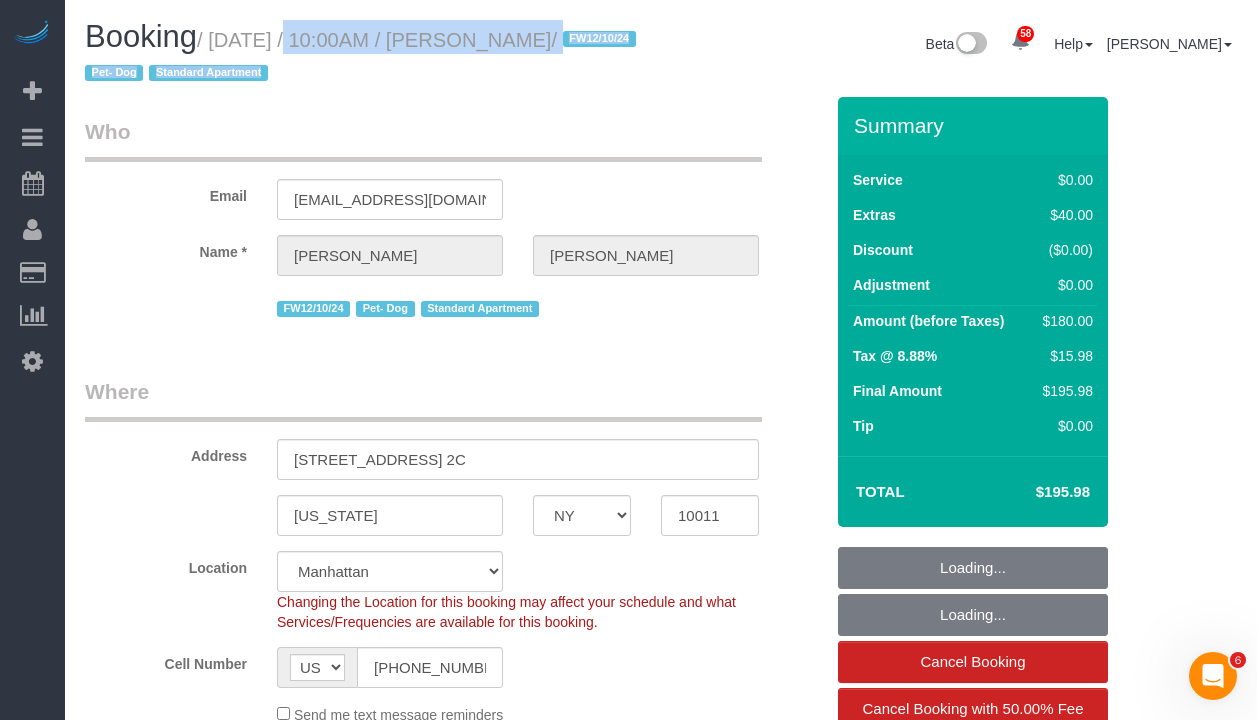 drag, startPoint x: 661, startPoint y: 39, endPoint x: 258, endPoint y: 43, distance: 403.01984 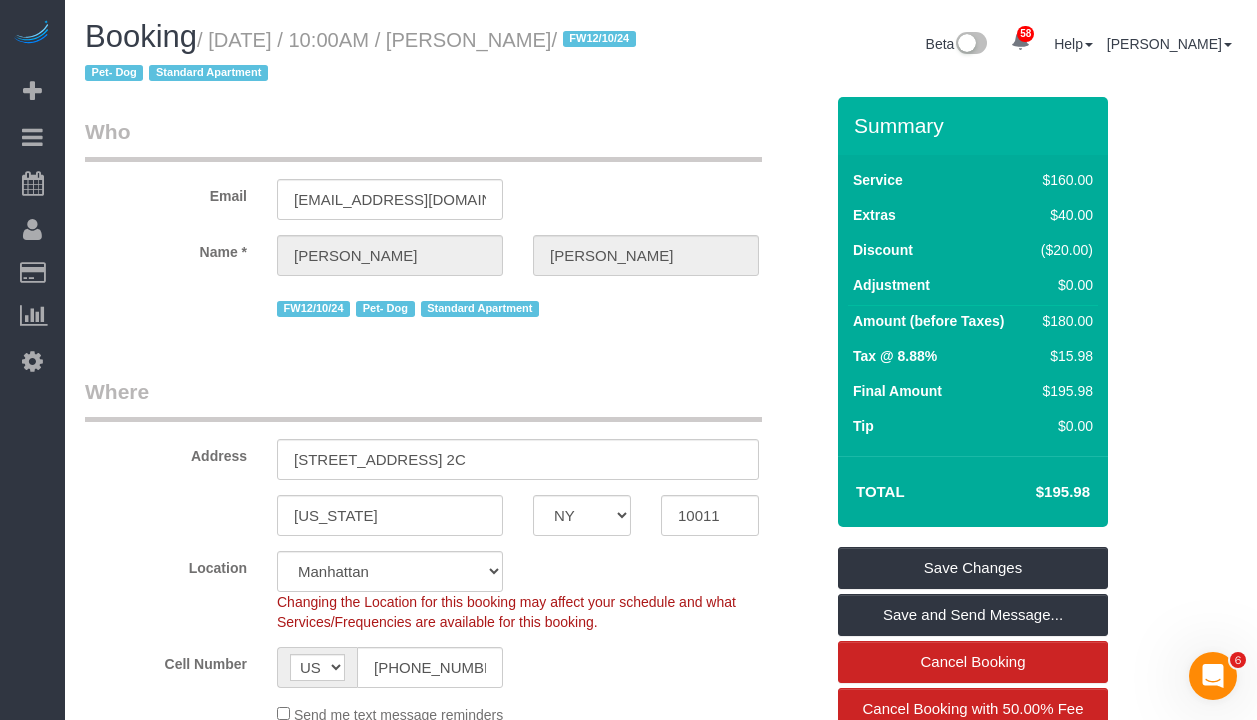 drag, startPoint x: 224, startPoint y: 44, endPoint x: 640, endPoint y: 41, distance: 416.0108 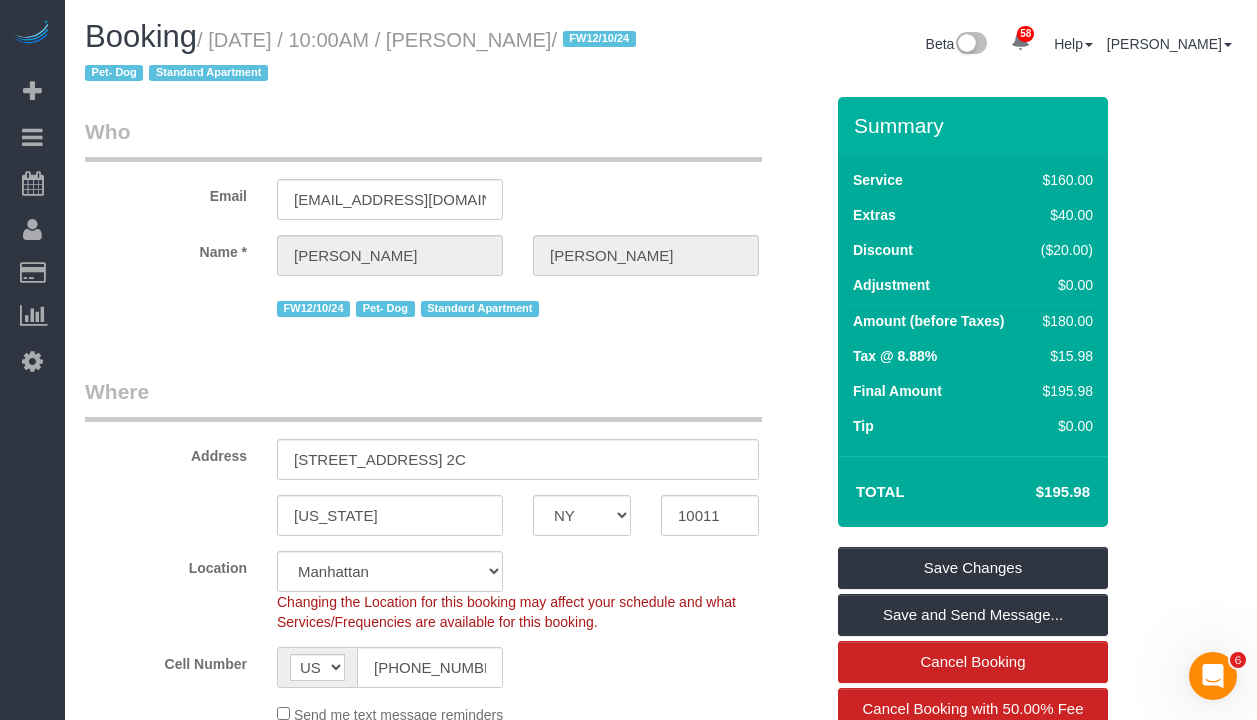 click on "Booking
/ July 02, 2025 / 10:00AM / Amanda Silverstein
/
FW12/10/24
Pet- Dog
Standard Apartment" at bounding box center (365, 54) 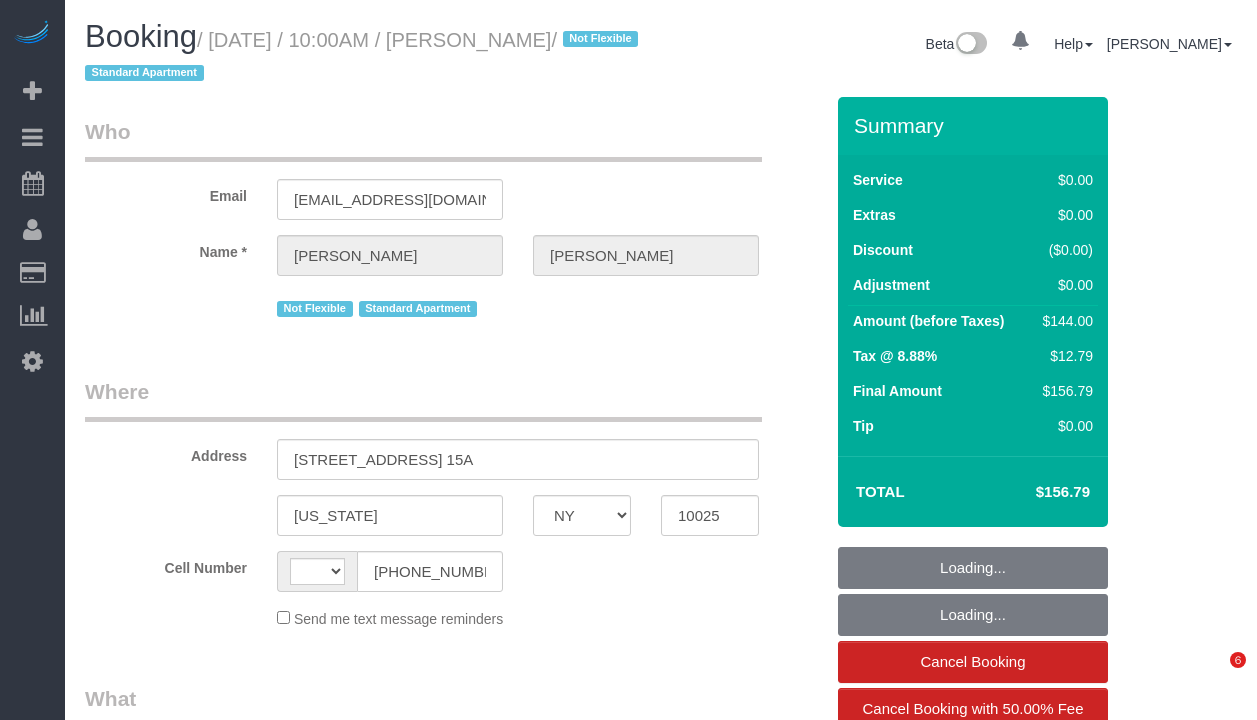 select on "NY" 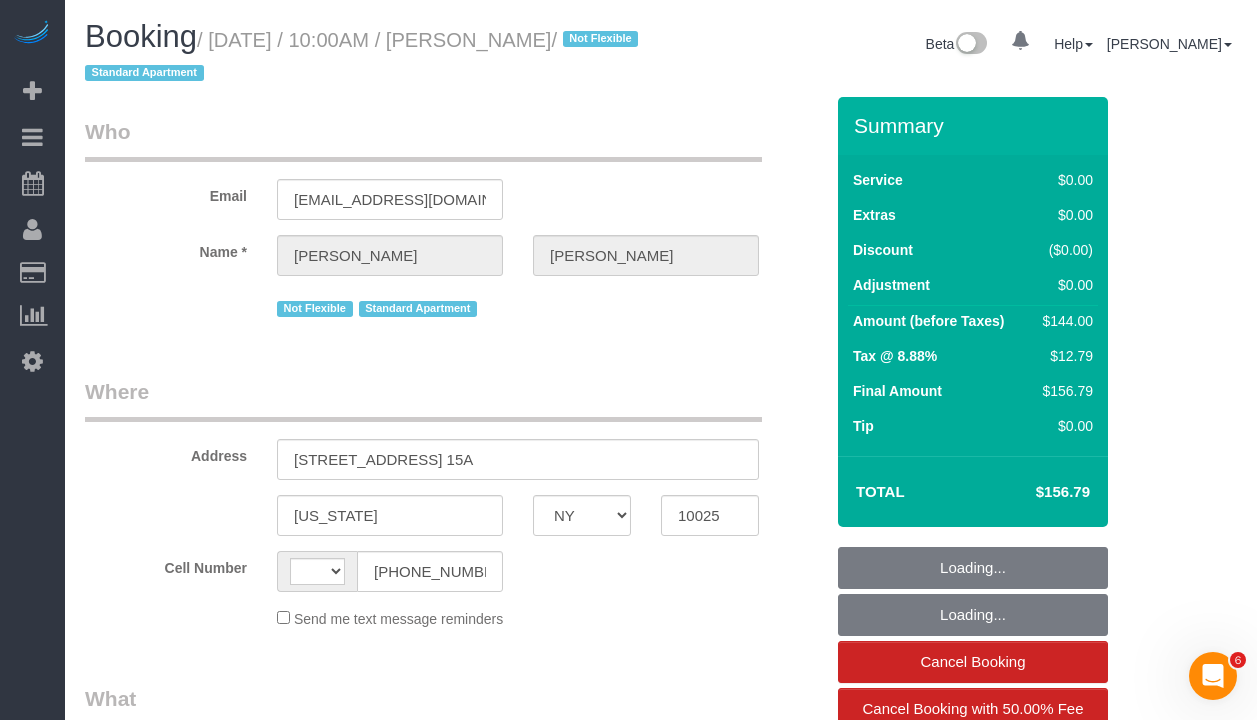 scroll, scrollTop: 0, scrollLeft: 0, axis: both 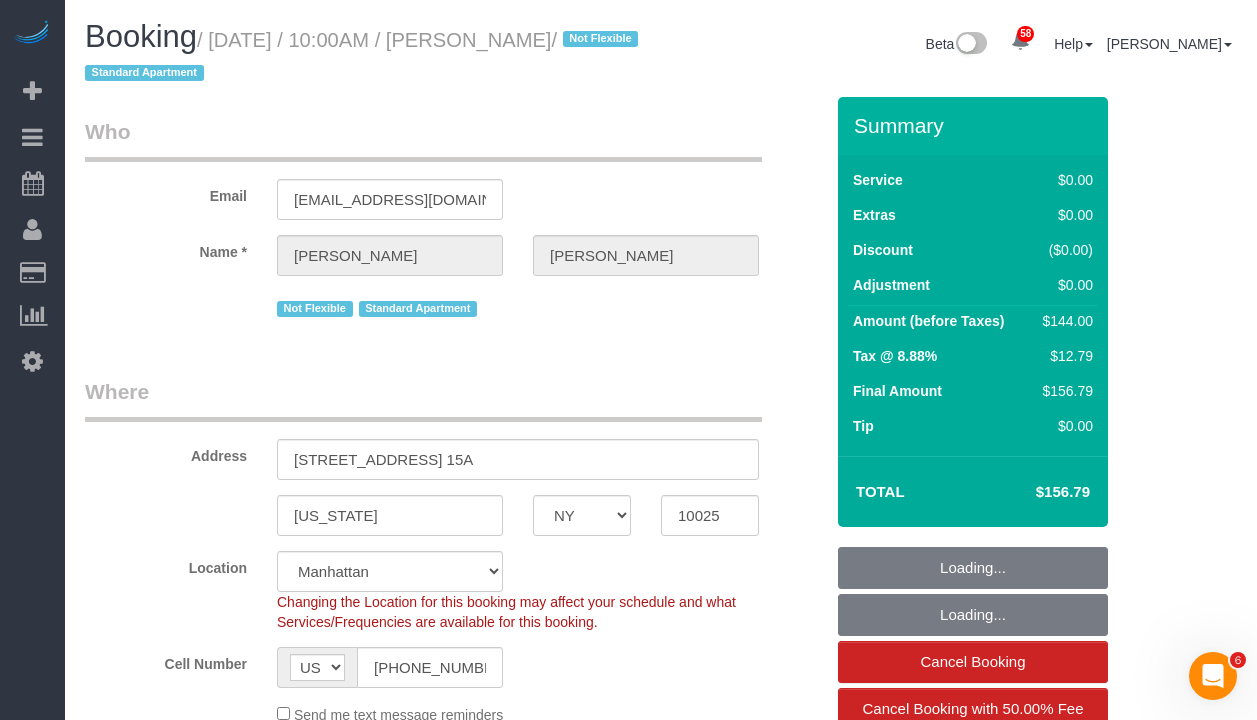 select on "object:932" 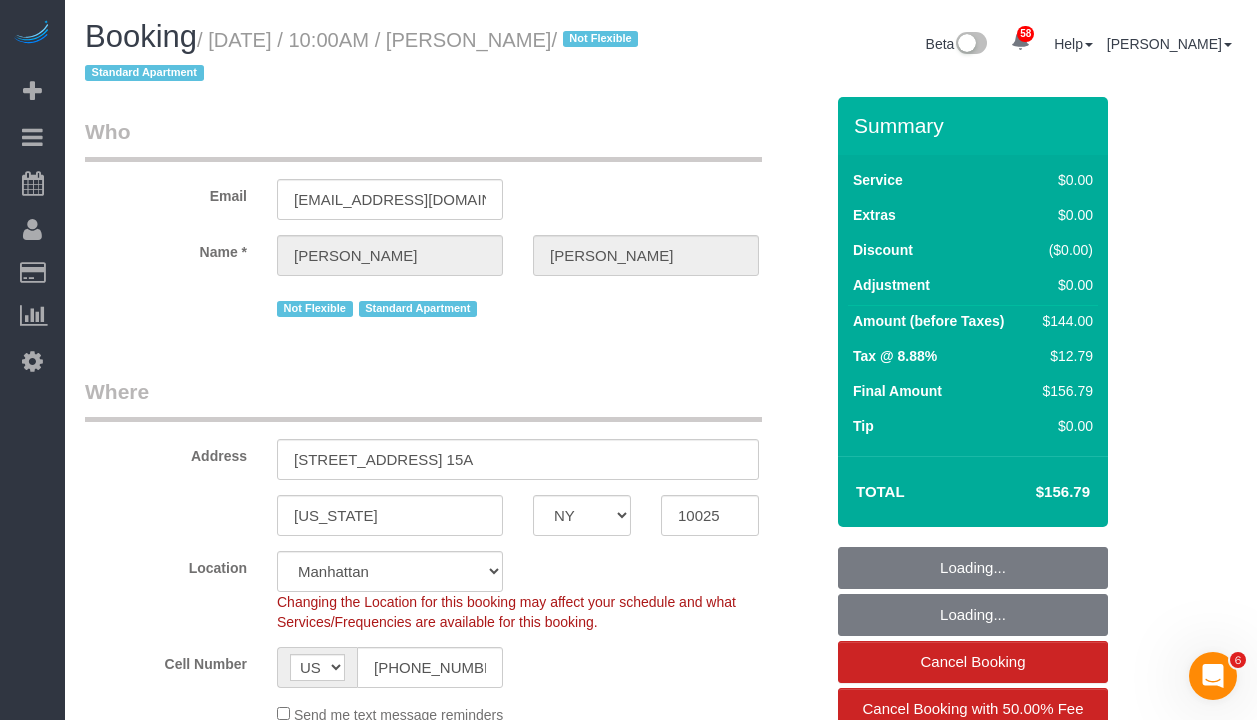 select on "string:stripe-pm_1QW6m64VGloSiKo7rt7J6XTz" 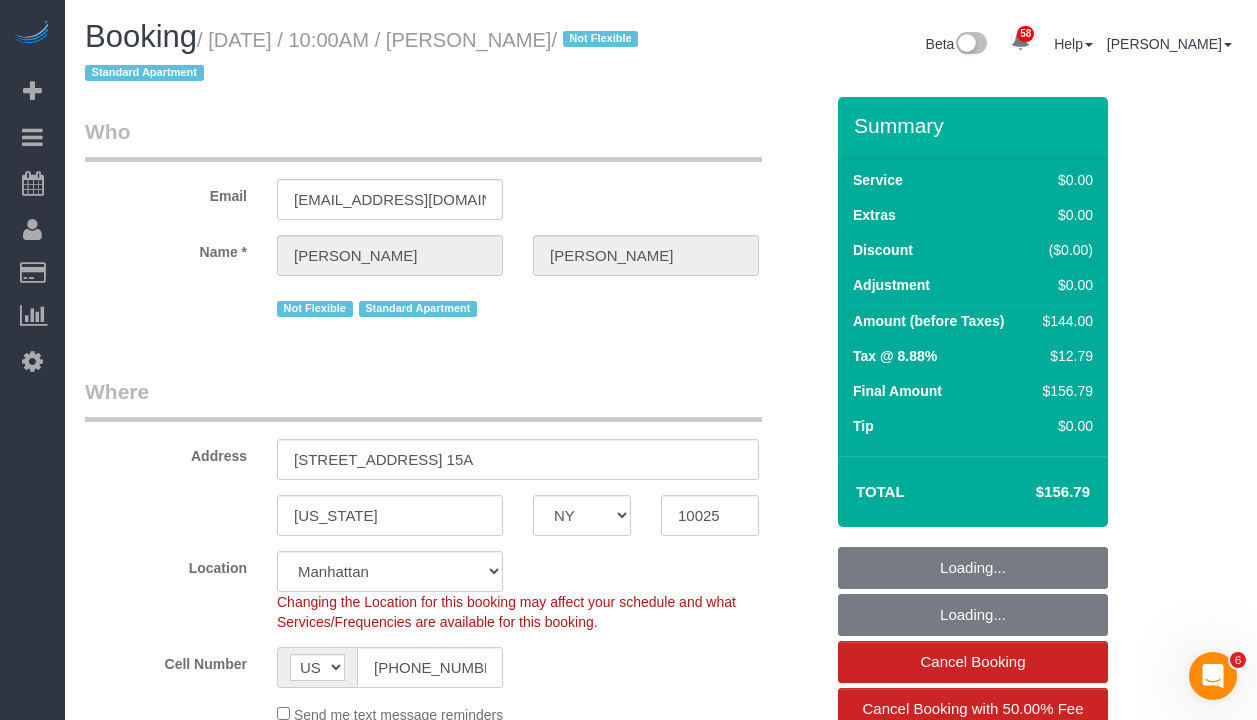 select on "number:89" 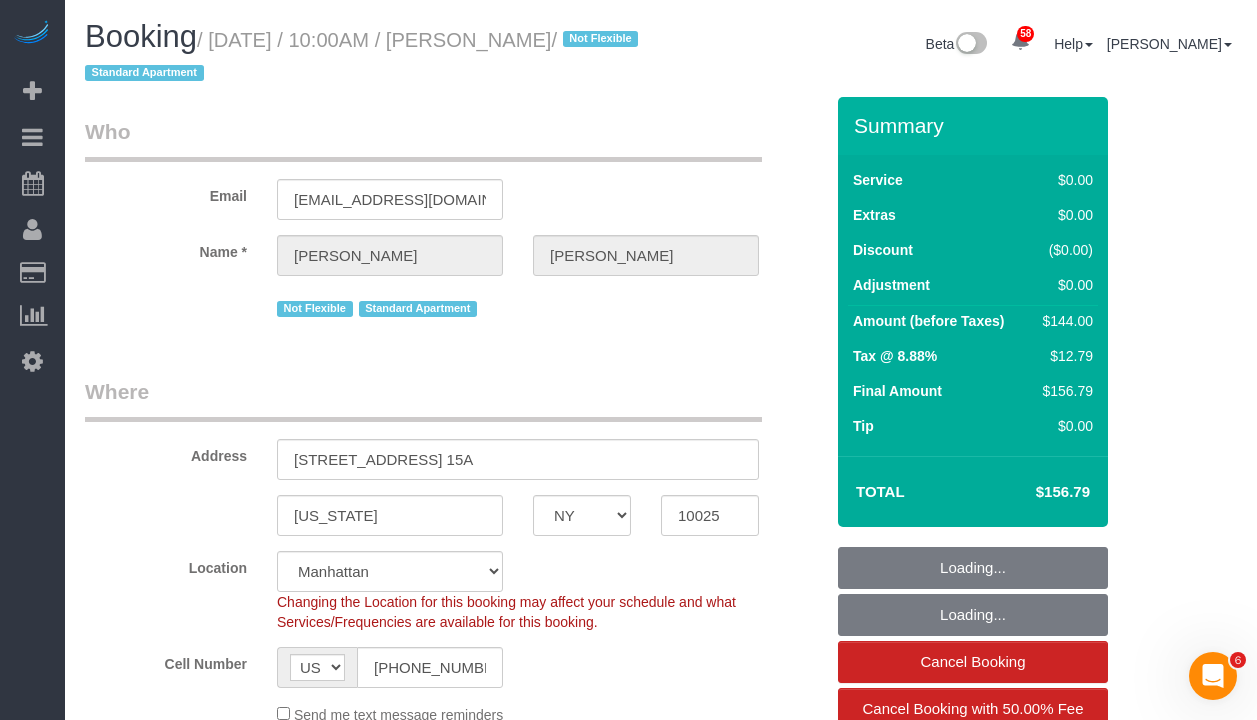 select on "number:70" 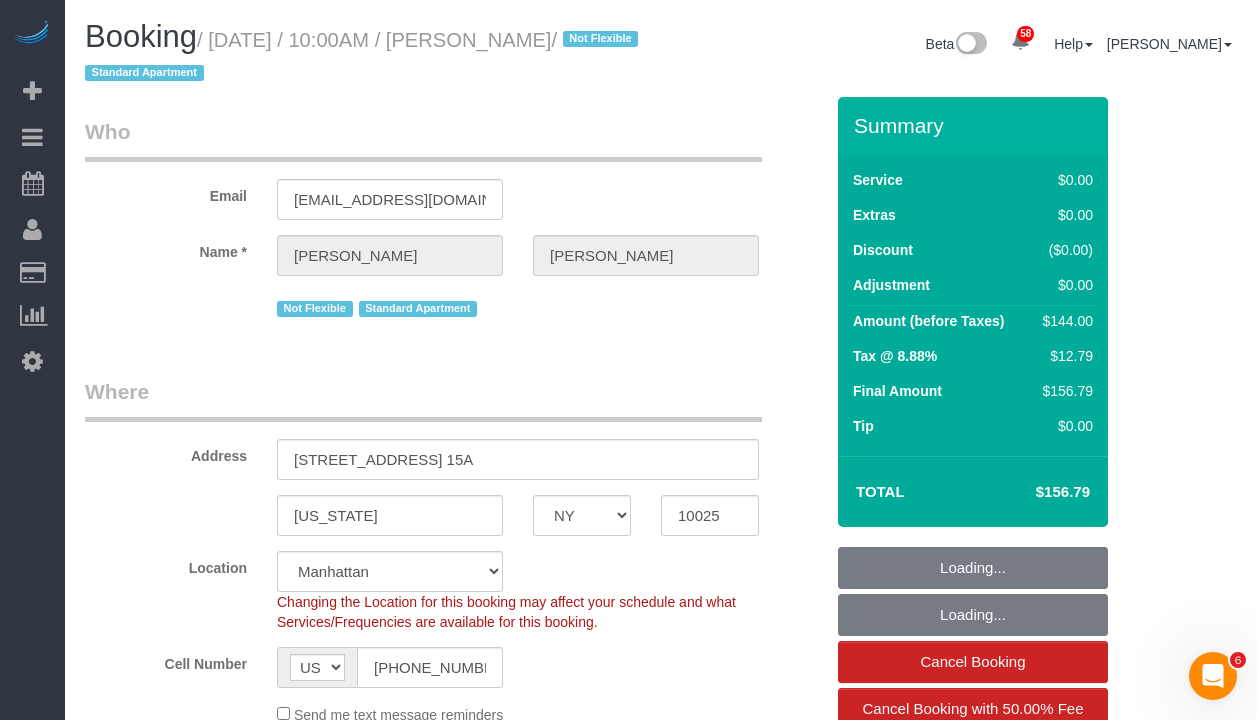 select on "spot1" 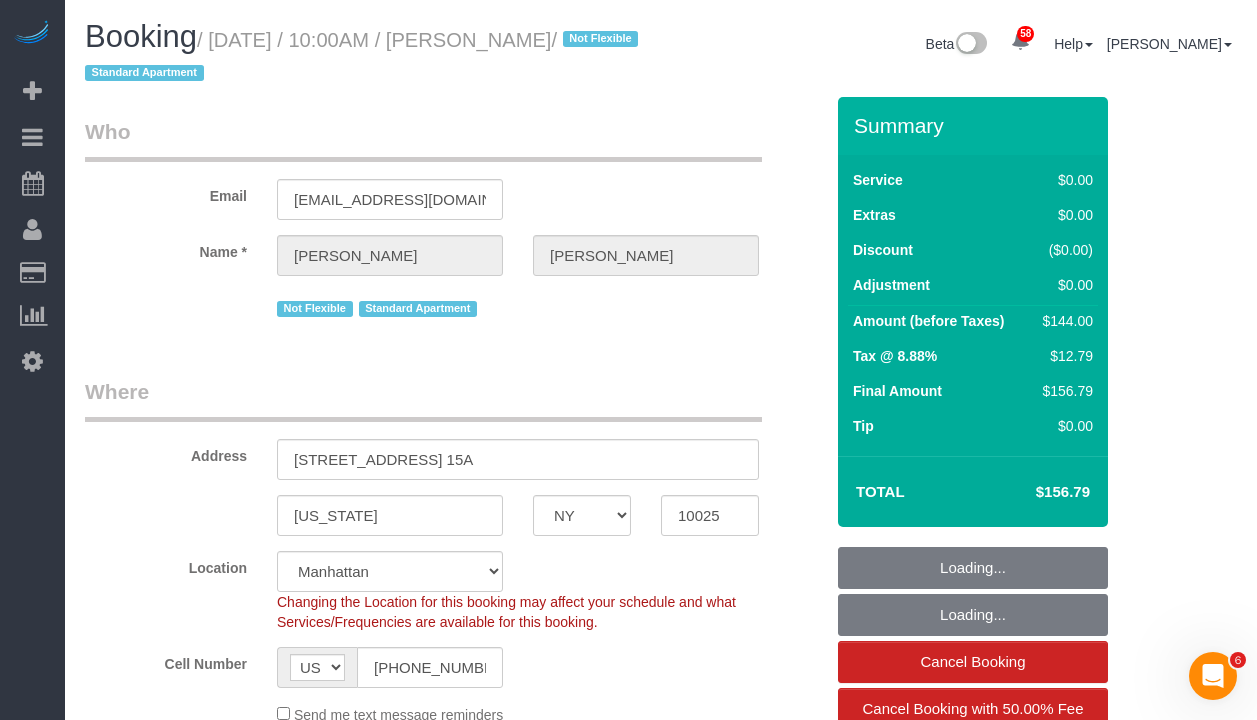 select on "1" 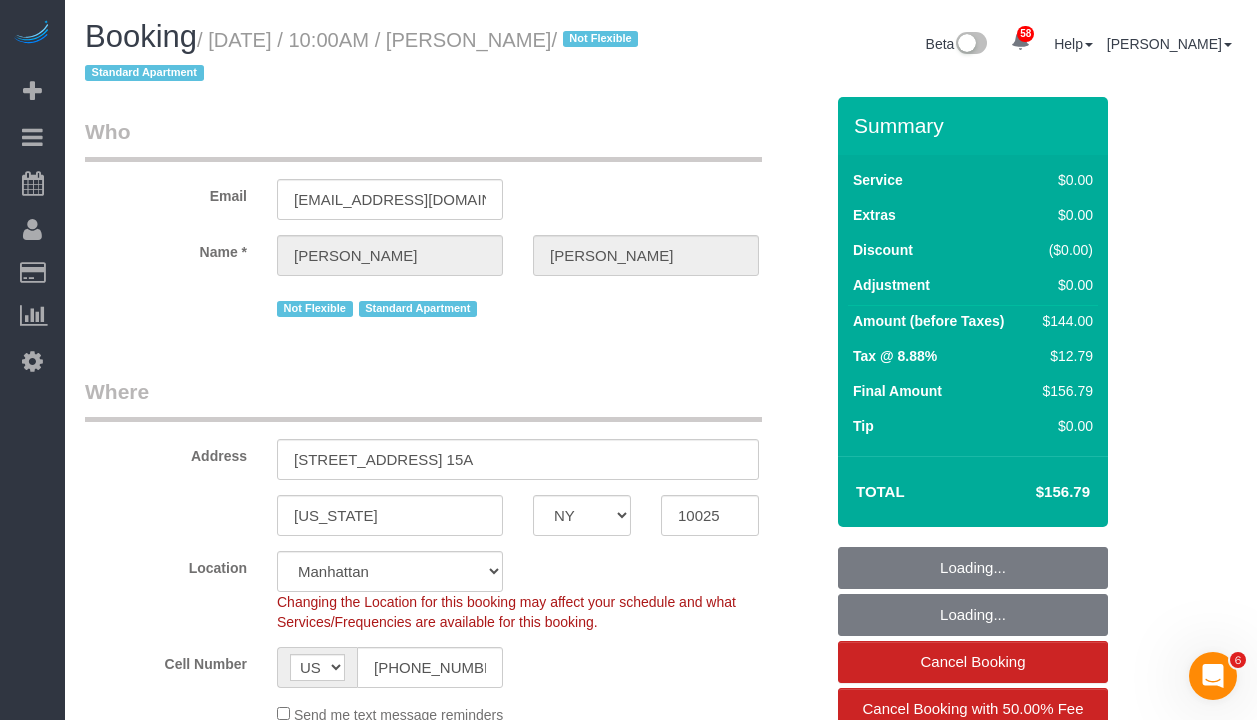 select on "object:1484" 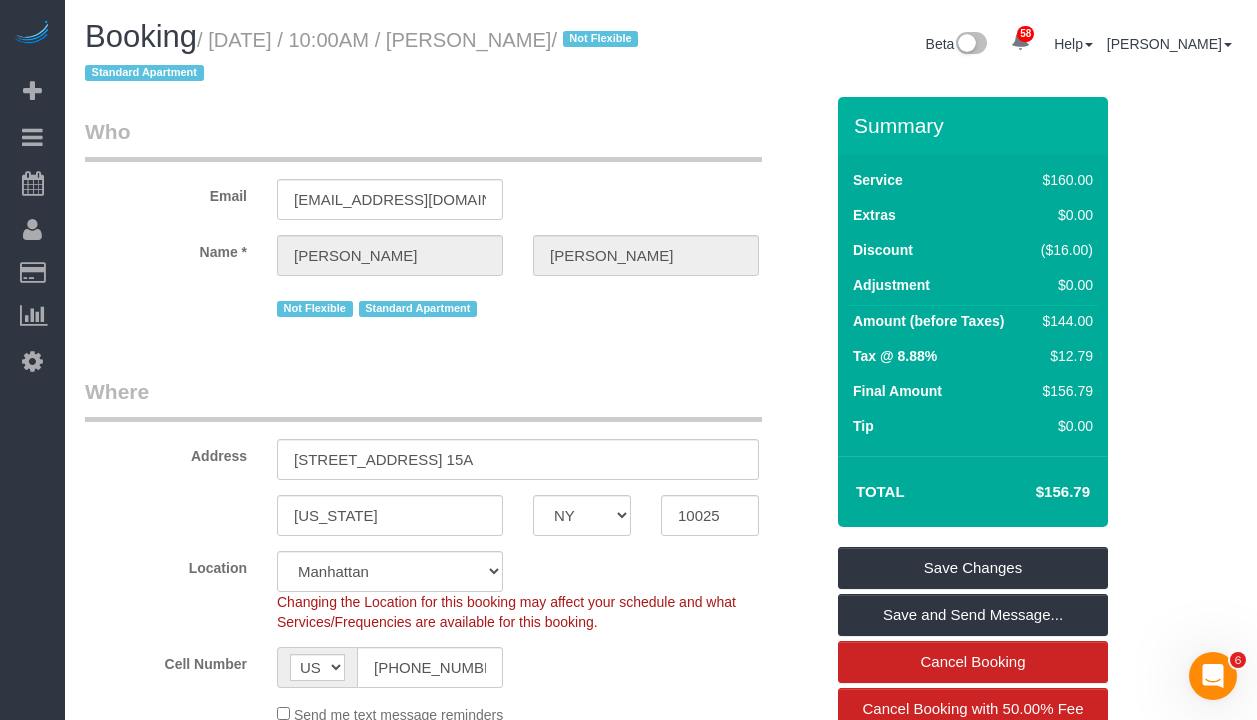 click on "Booking
/ July 02, 2025 / 10:00AM / Marcus Taylor
/
Not Flexible
Standard Apartment" at bounding box center (365, 54) 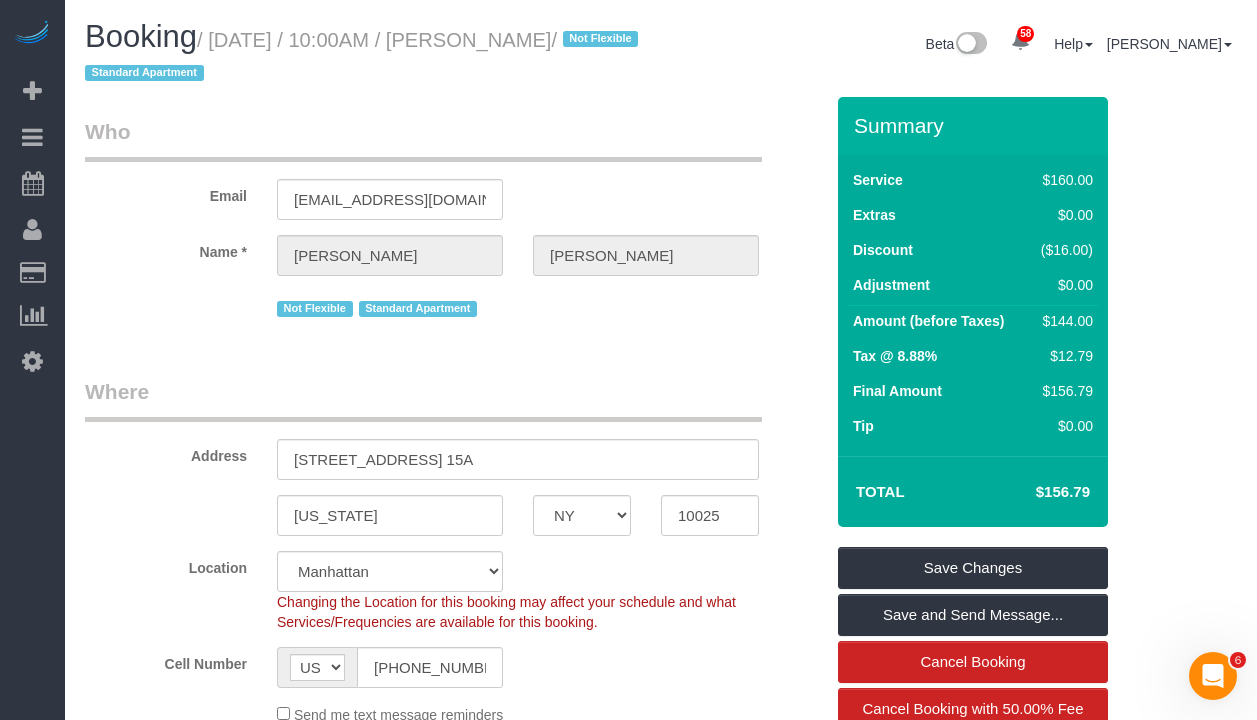 drag, startPoint x: 585, startPoint y: 46, endPoint x: 221, endPoint y: 53, distance: 364.0673 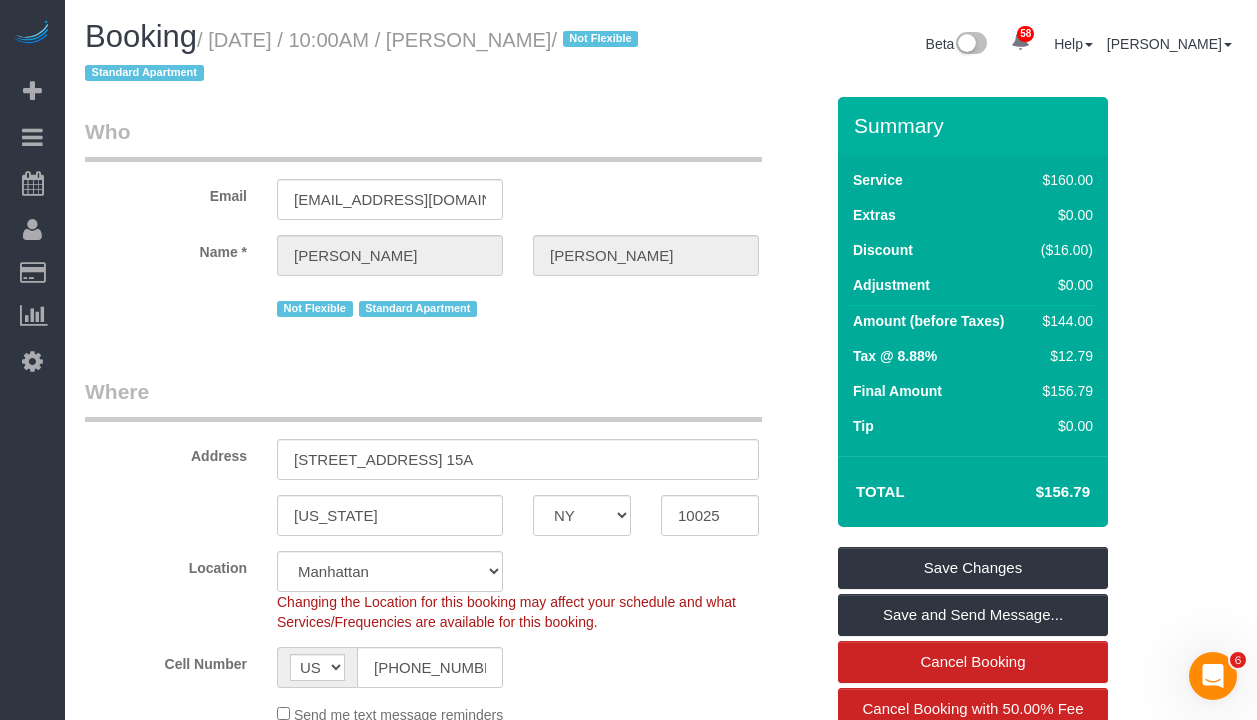 click on "Booking
/ July 02, 2025 / 10:00AM / Marcus Taylor
/
Not Flexible
Standard Apartment" at bounding box center [365, 54] 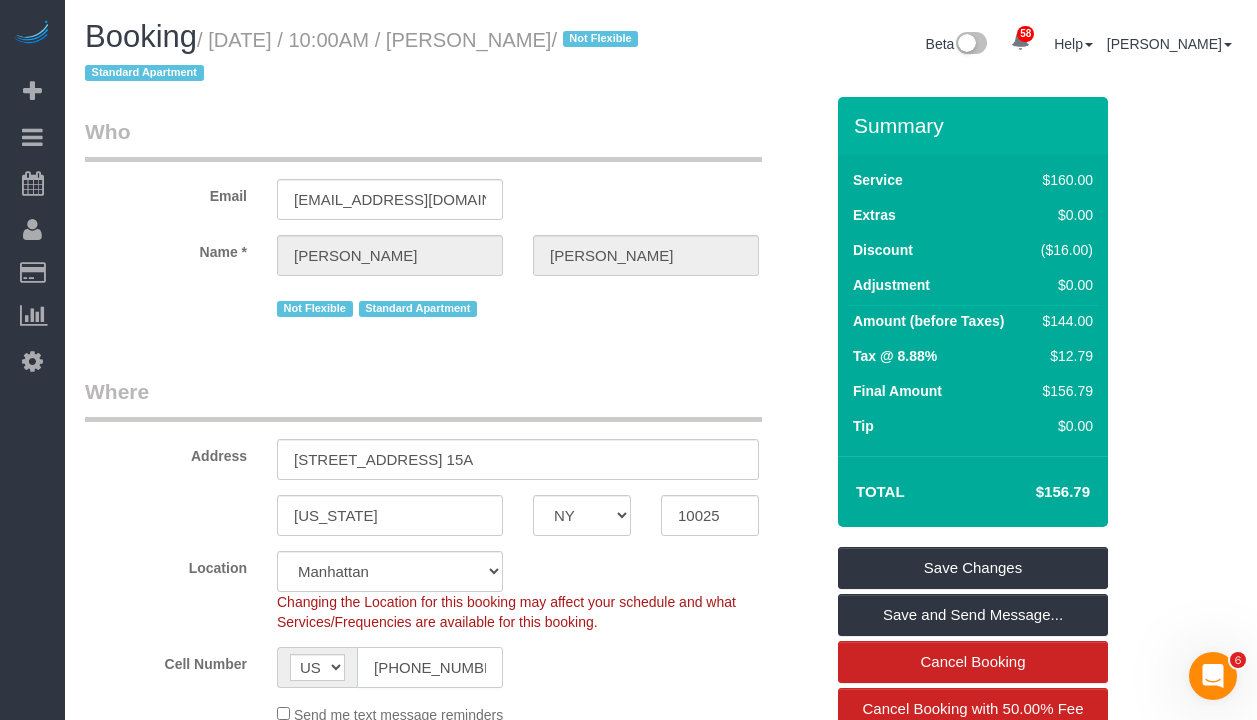click on "(773) 829-3949" 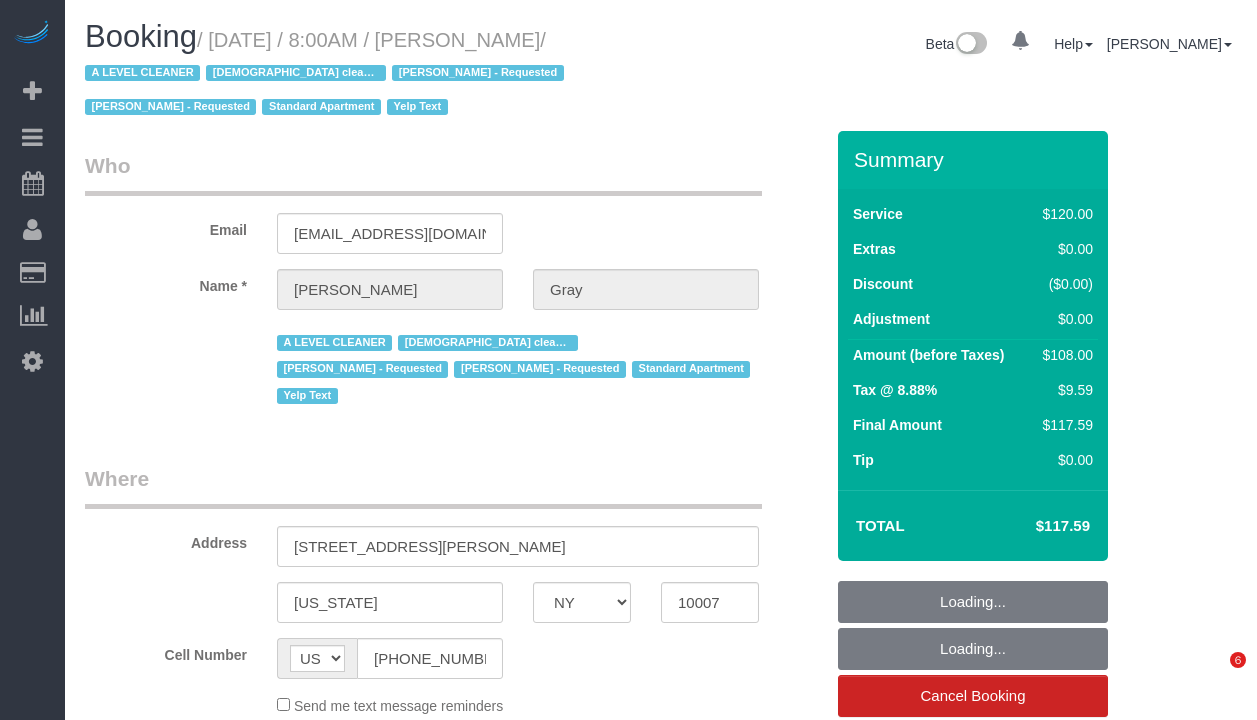 select on "NY" 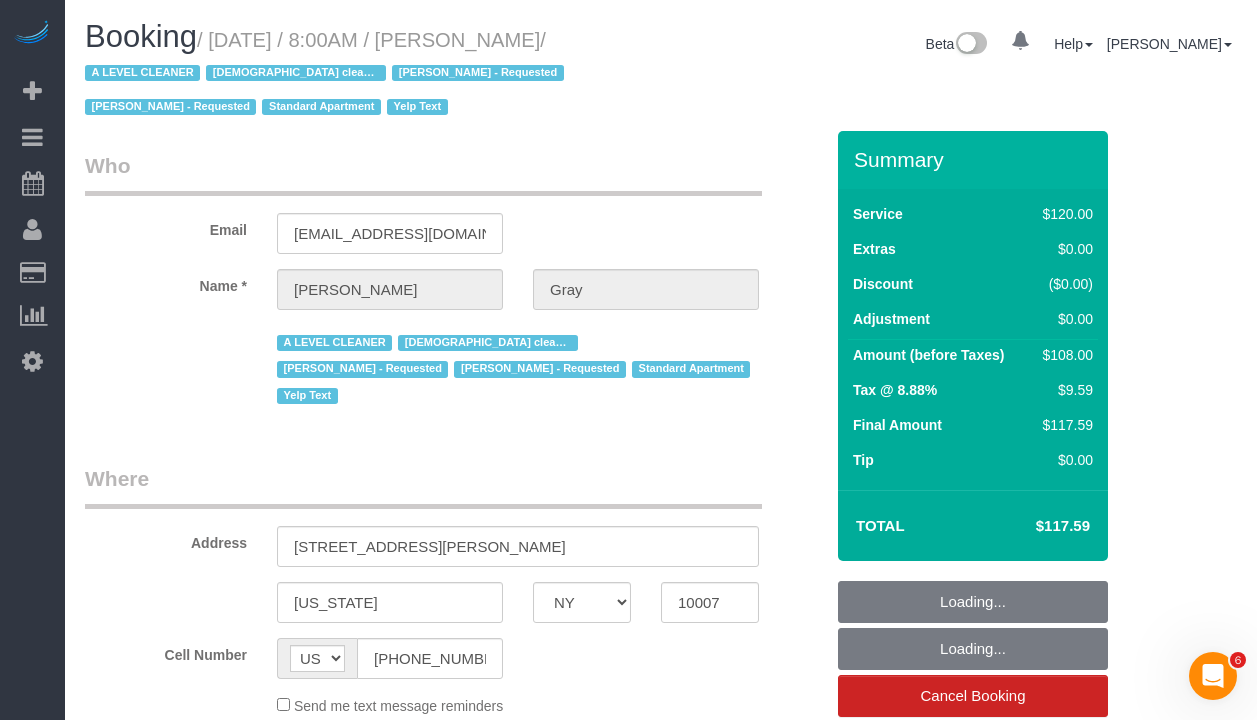 scroll, scrollTop: 0, scrollLeft: 0, axis: both 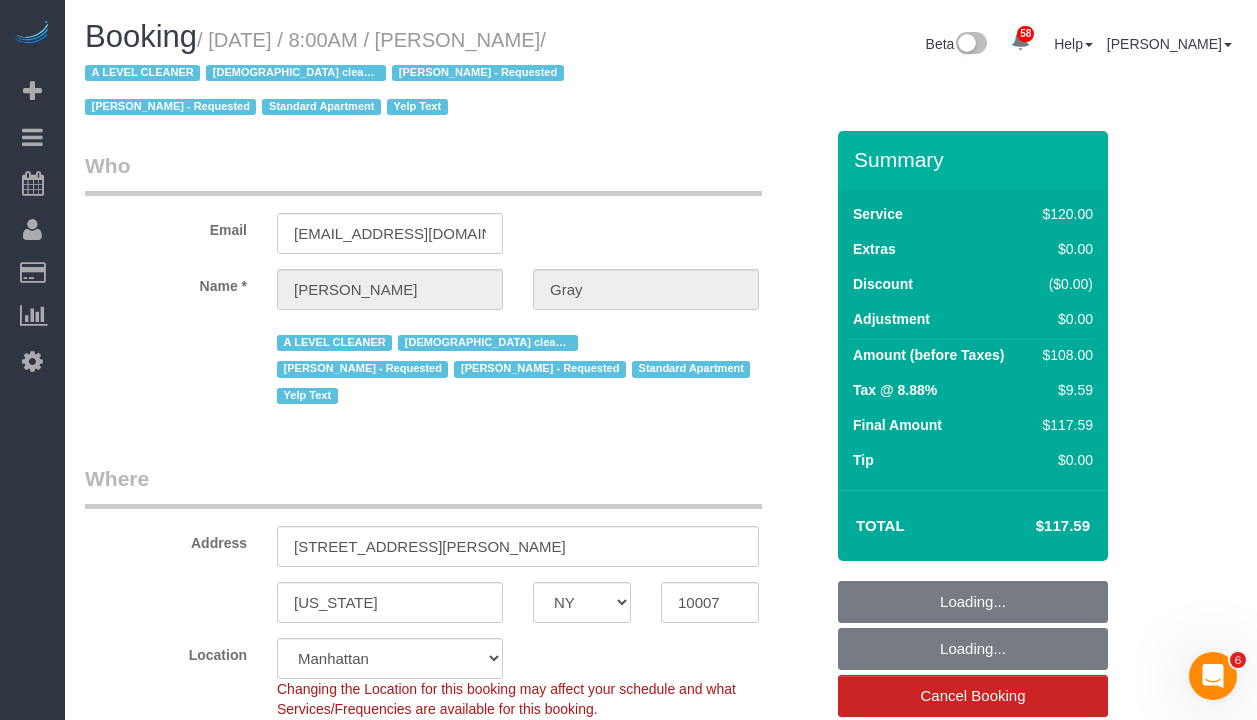 select on "string:stripe-pm_1MCoUo4VGloSiKo7dzKWcdsK" 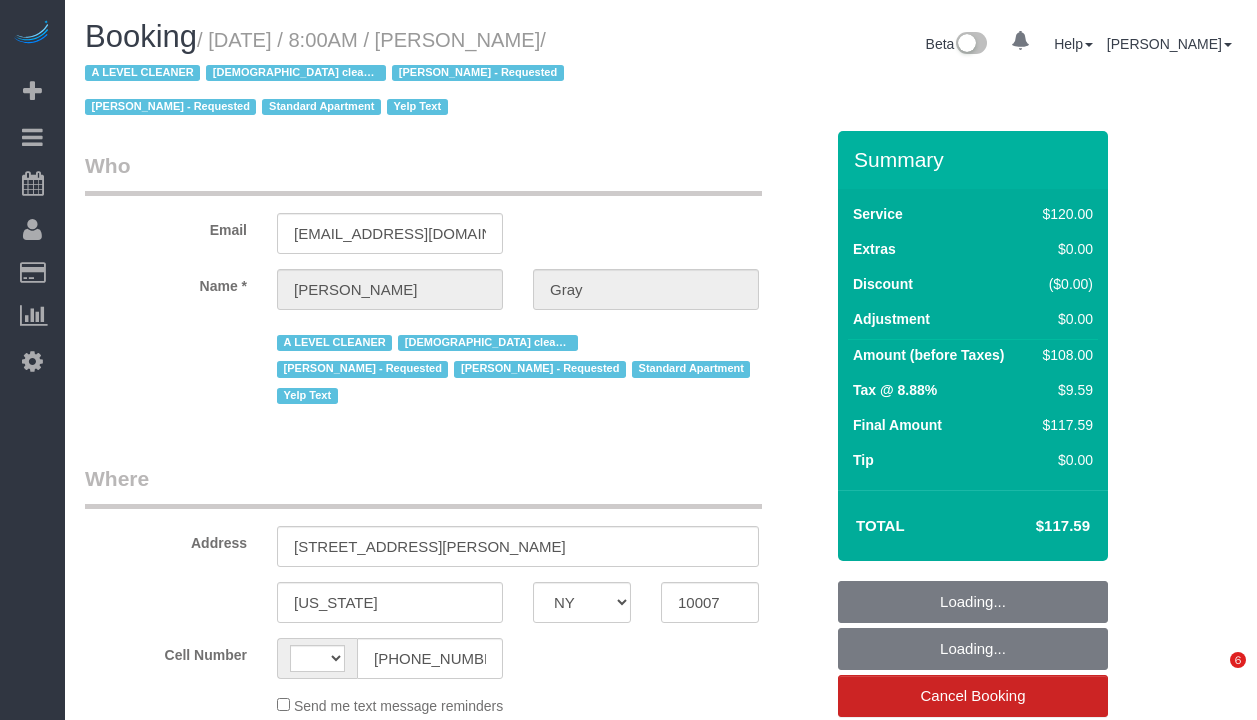 select on "NY" 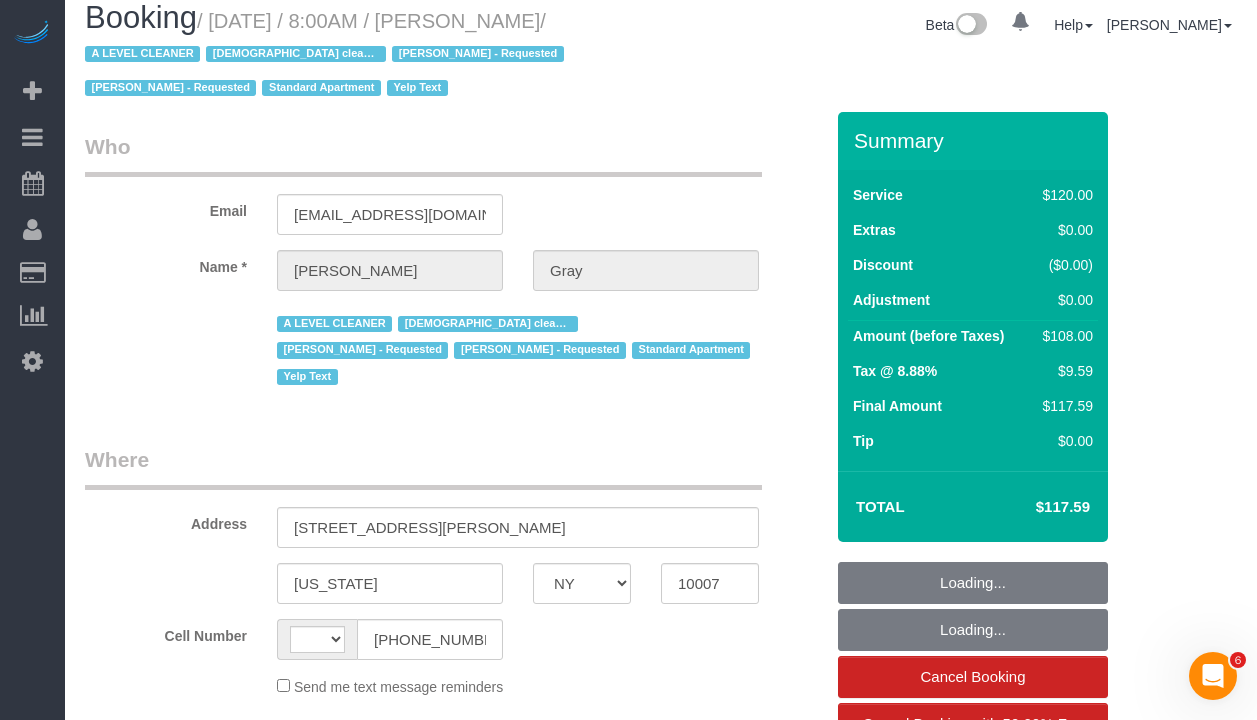 scroll, scrollTop: 0, scrollLeft: 0, axis: both 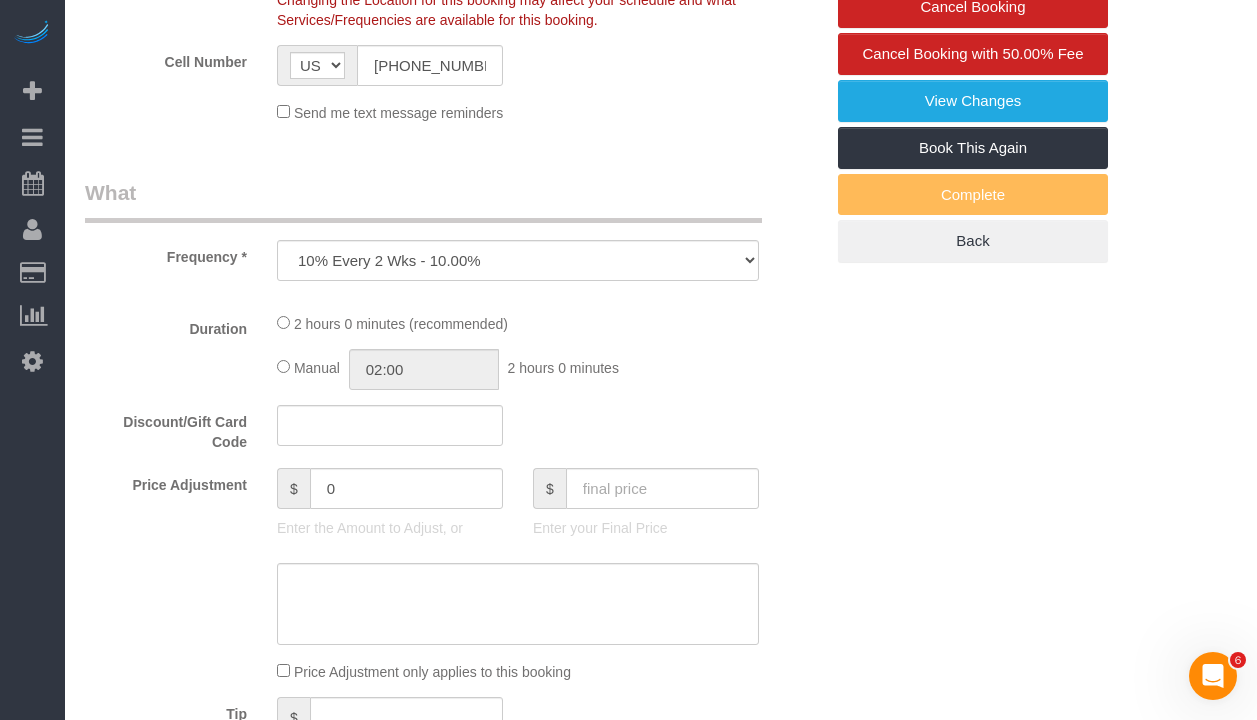 select on "object:851" 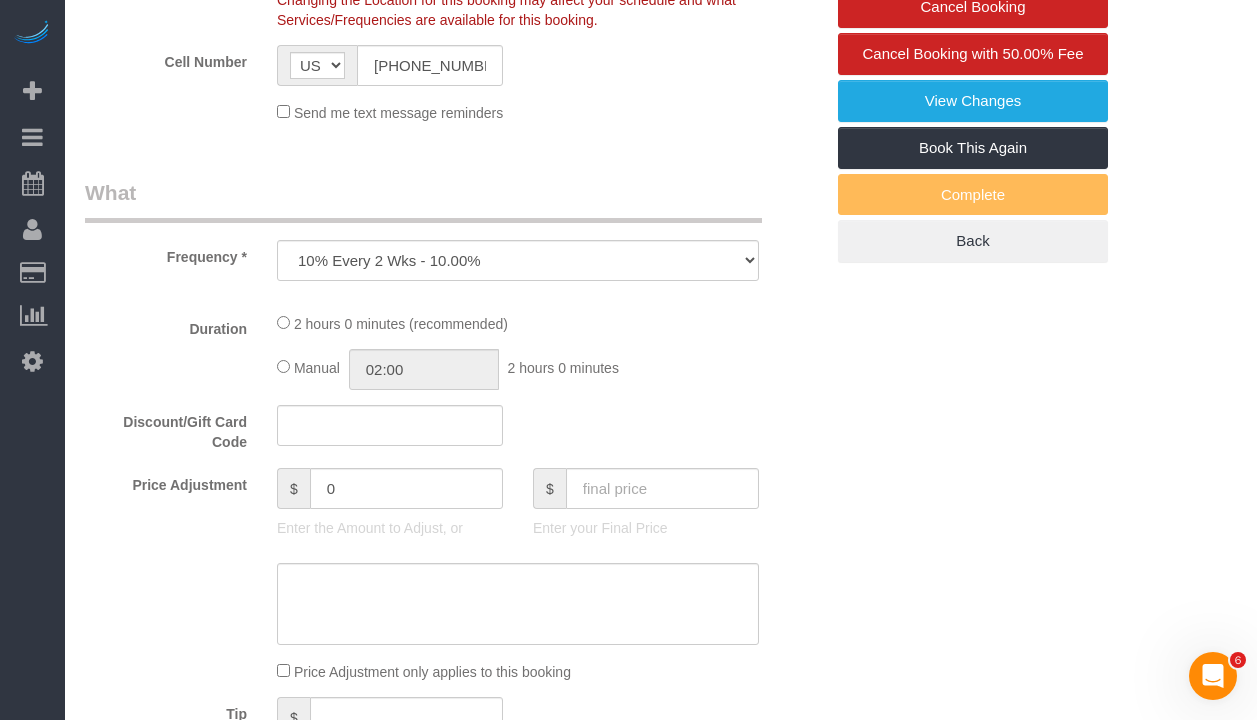 select on "string:stripe-pm_1MCoUo4VGloSiKo7dzKWcdsK" 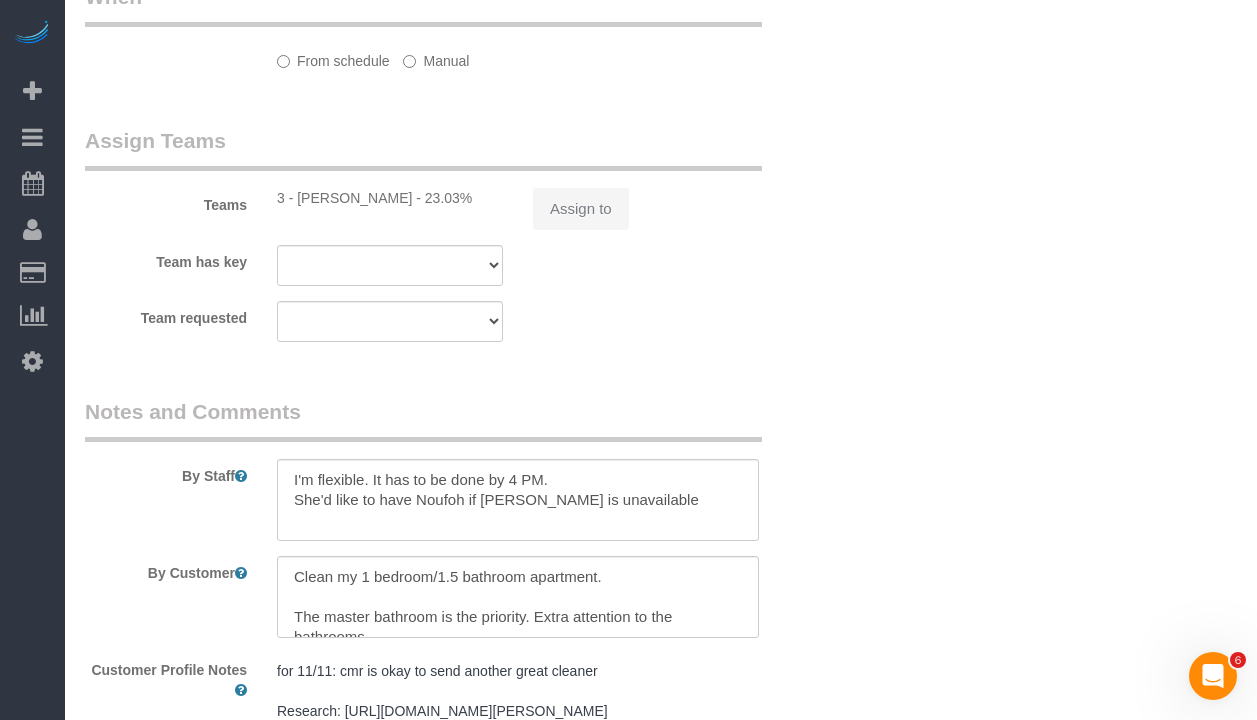 select on "spot1" 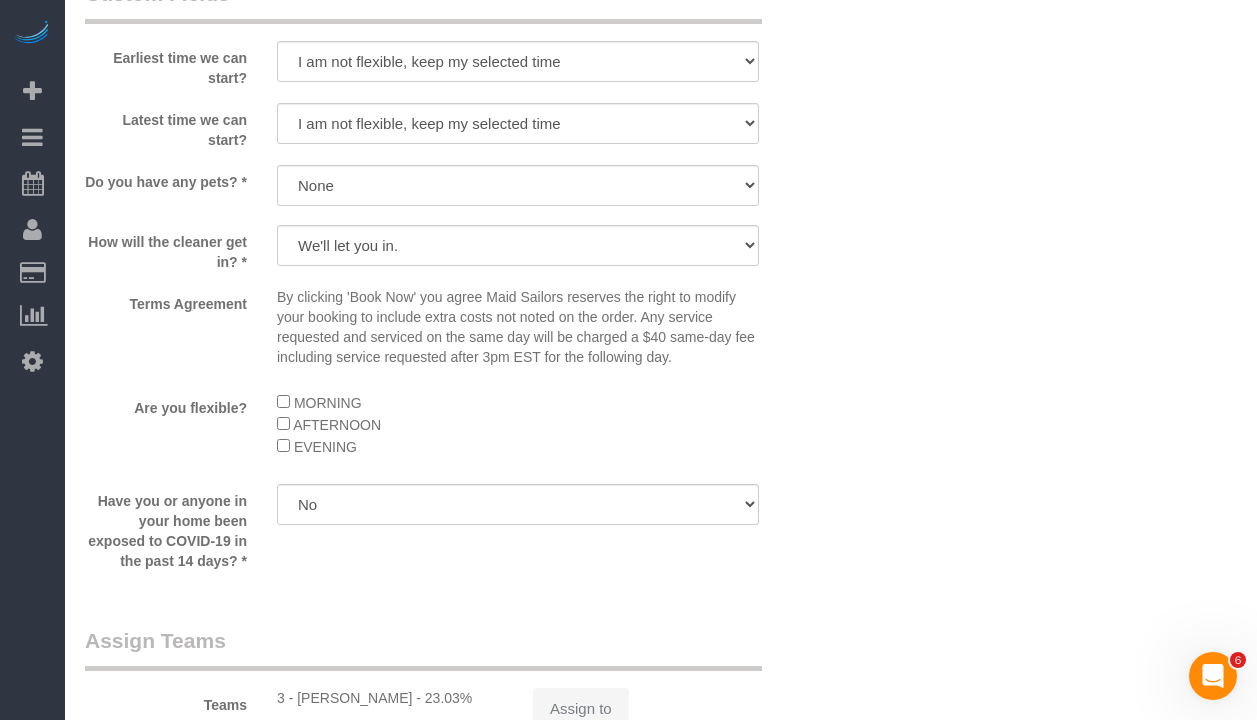select on "9892" 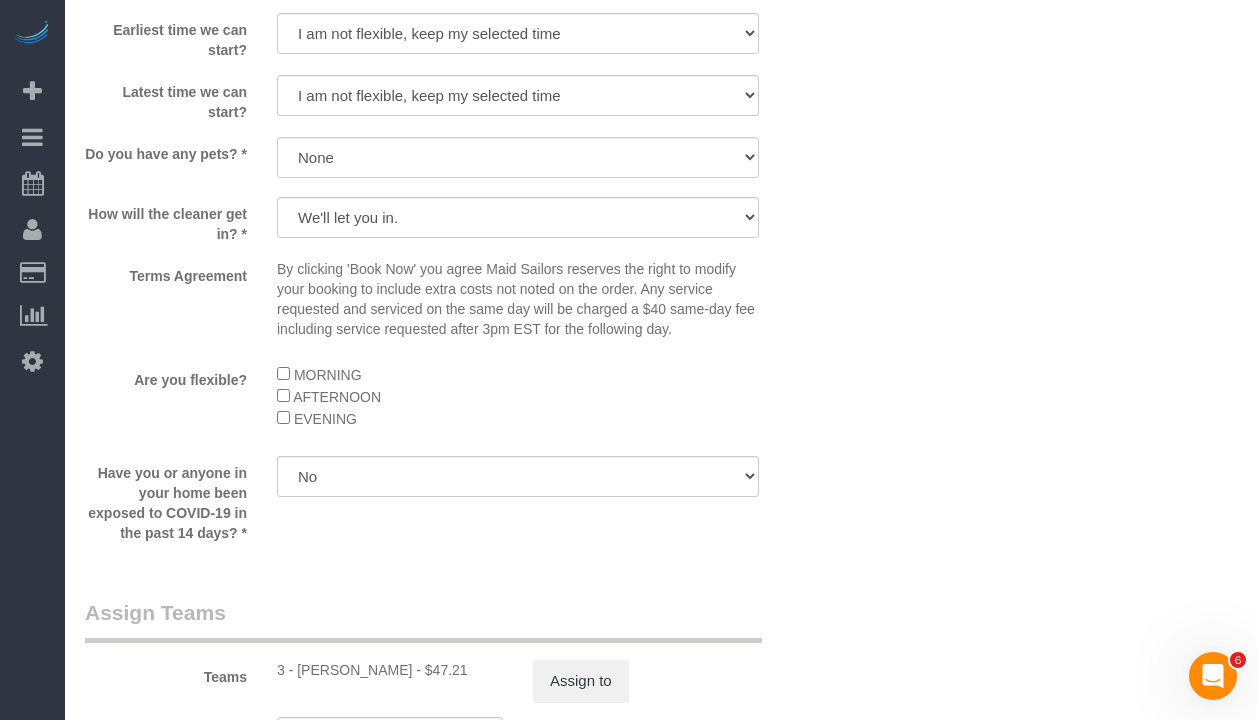 scroll, scrollTop: 2225, scrollLeft: 0, axis: vertical 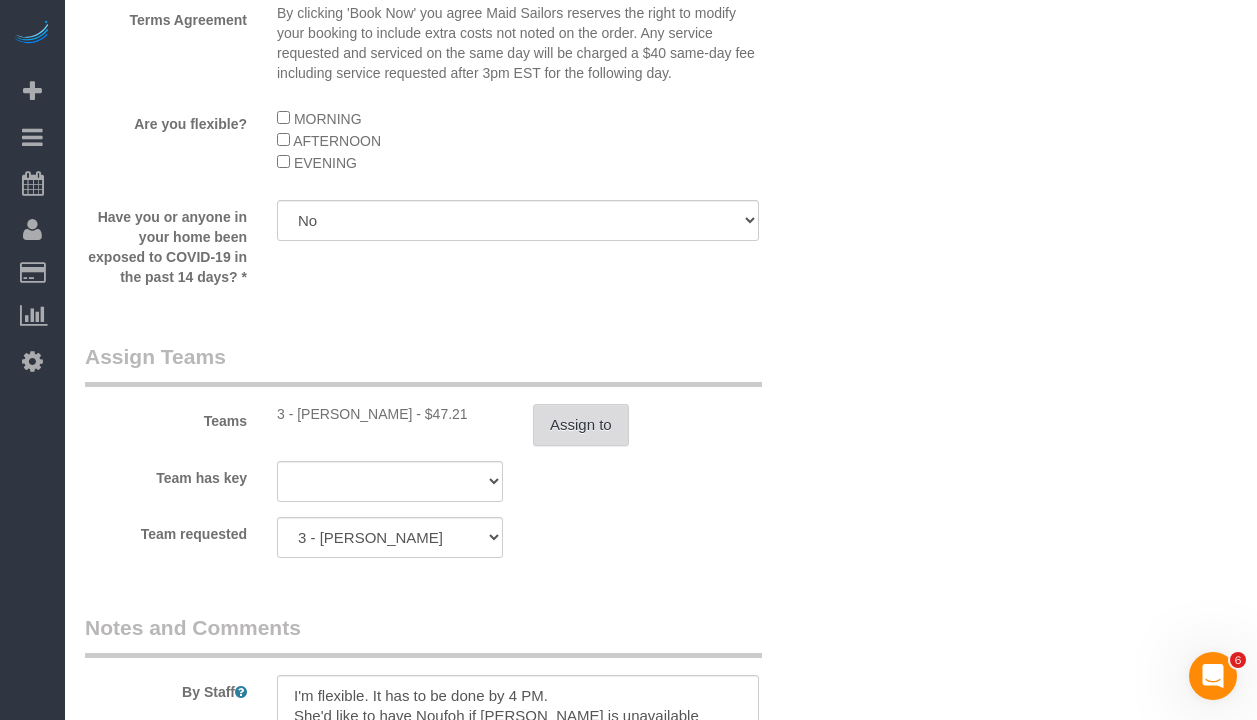 click on "Assign to" at bounding box center (581, 425) 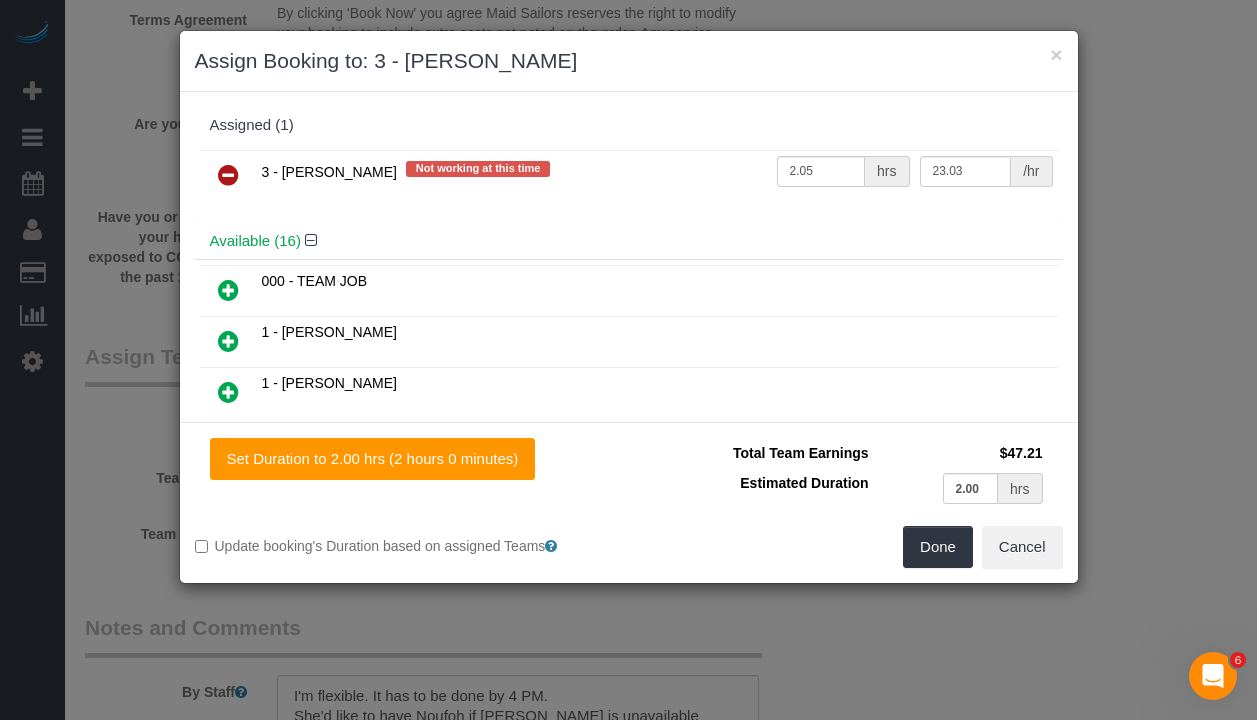 drag, startPoint x: 233, startPoint y: 178, endPoint x: 379, endPoint y: 220, distance: 151.92104 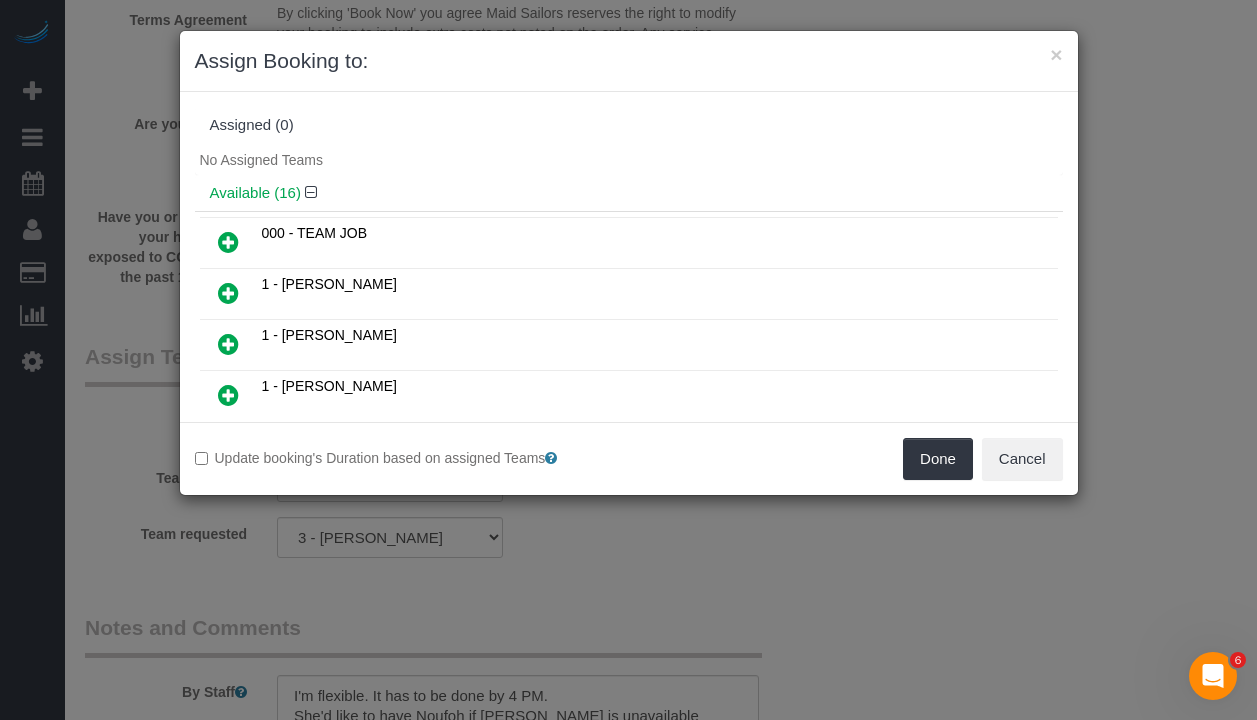 scroll, scrollTop: 2169, scrollLeft: 0, axis: vertical 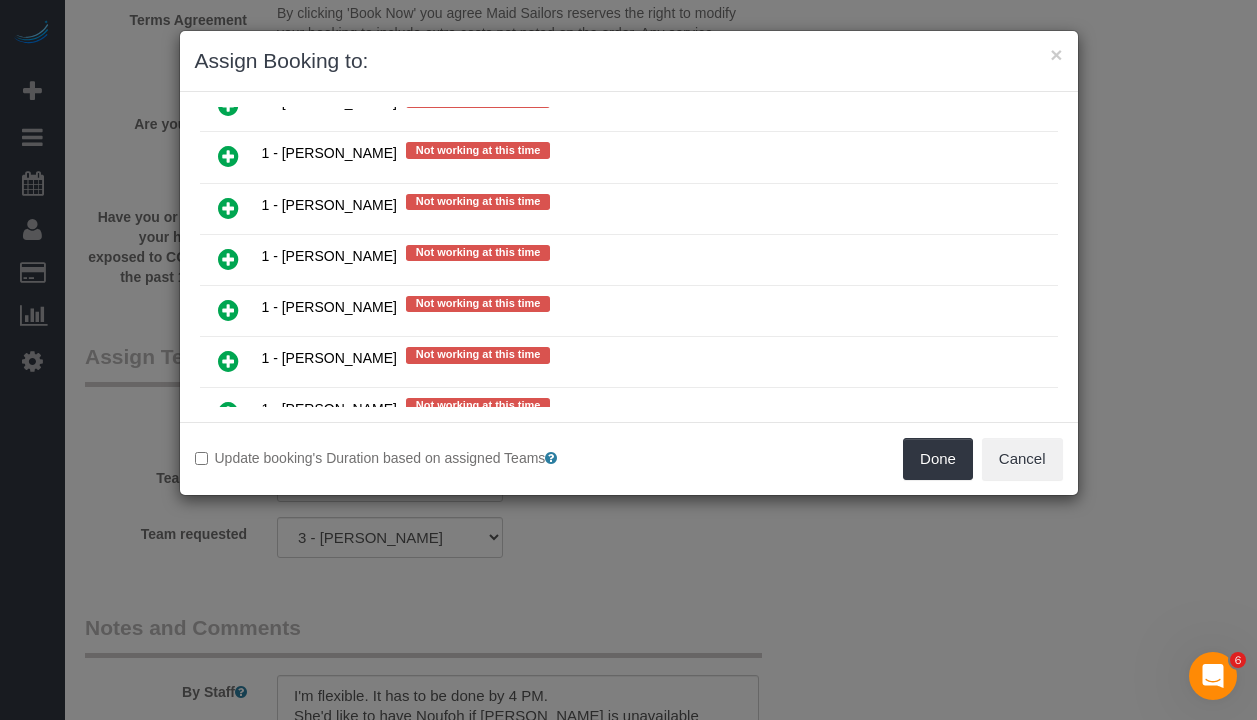 click at bounding box center (228, 259) 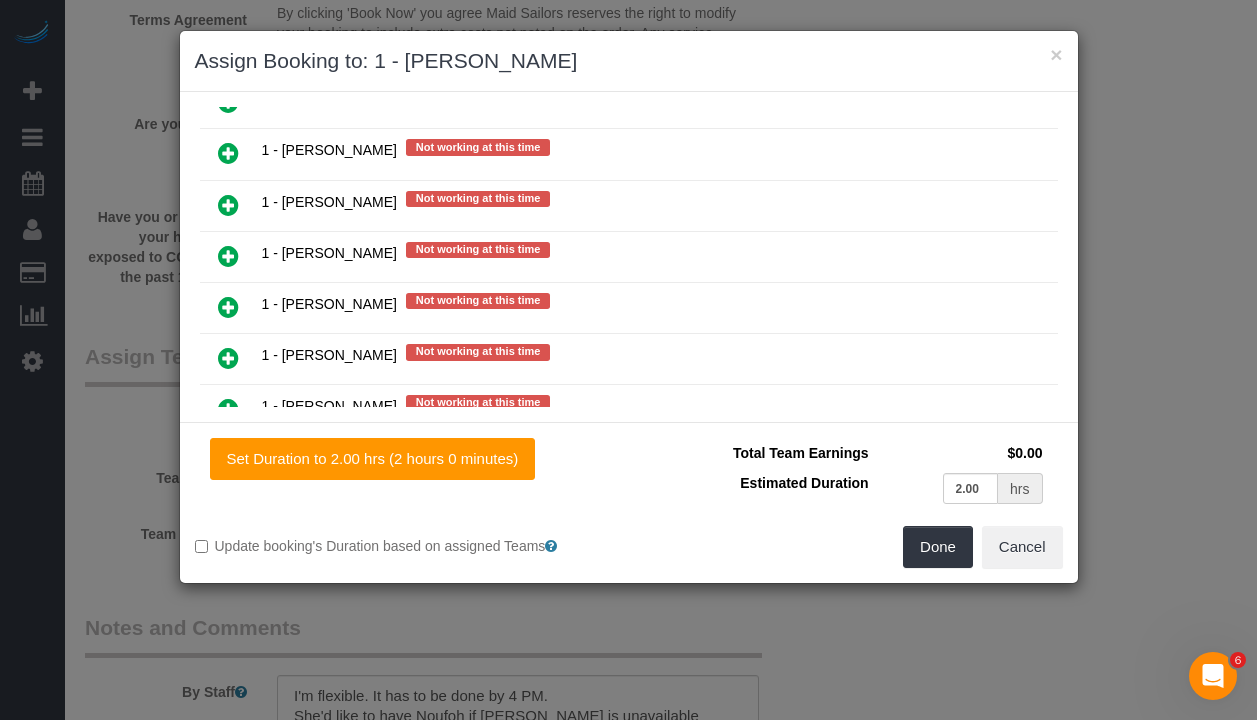 scroll, scrollTop: 2217, scrollLeft: 0, axis: vertical 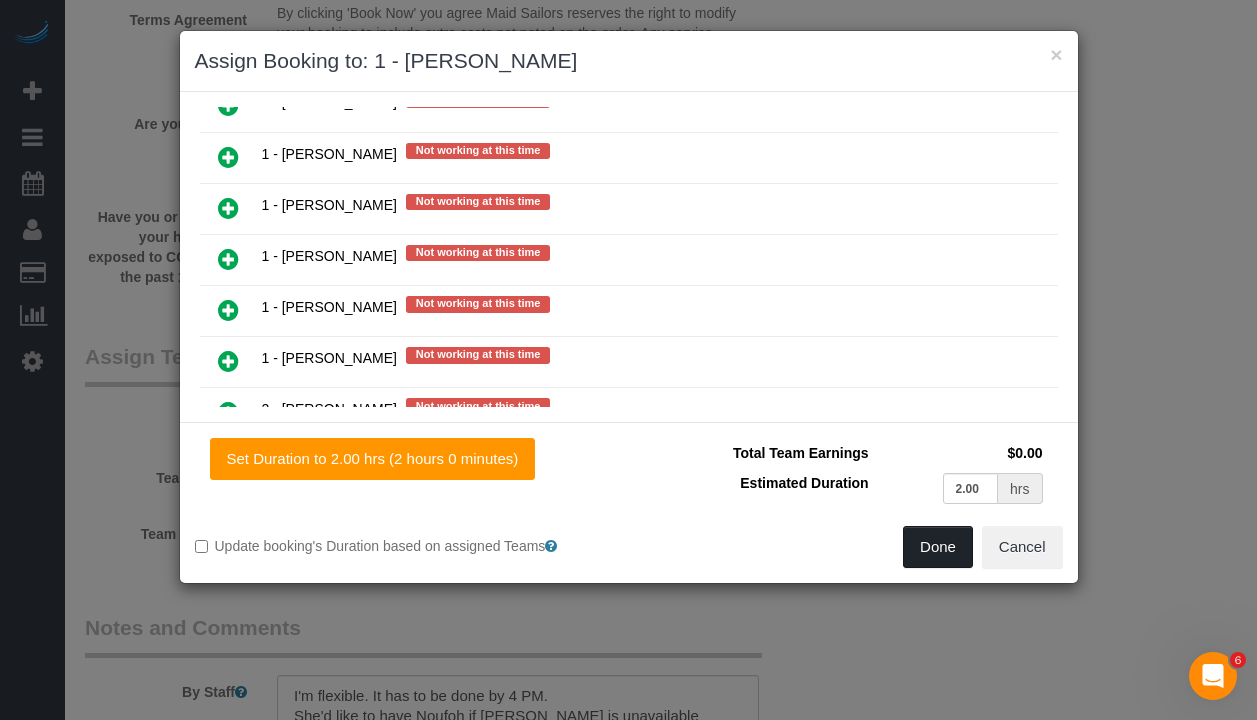 drag, startPoint x: 954, startPoint y: 551, endPoint x: 1182, endPoint y: 534, distance: 228.63289 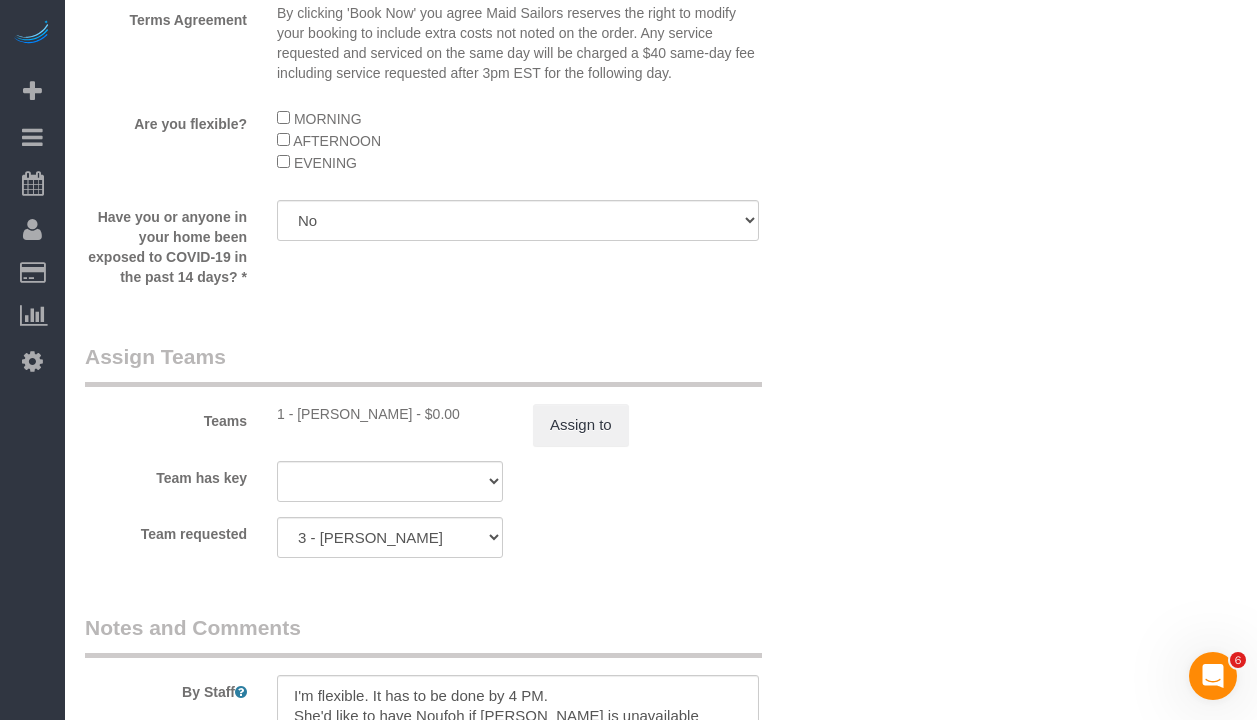 click on "Teams
1 - Noufoh Sodandji - $0.00
Assign to" at bounding box center (454, 394) 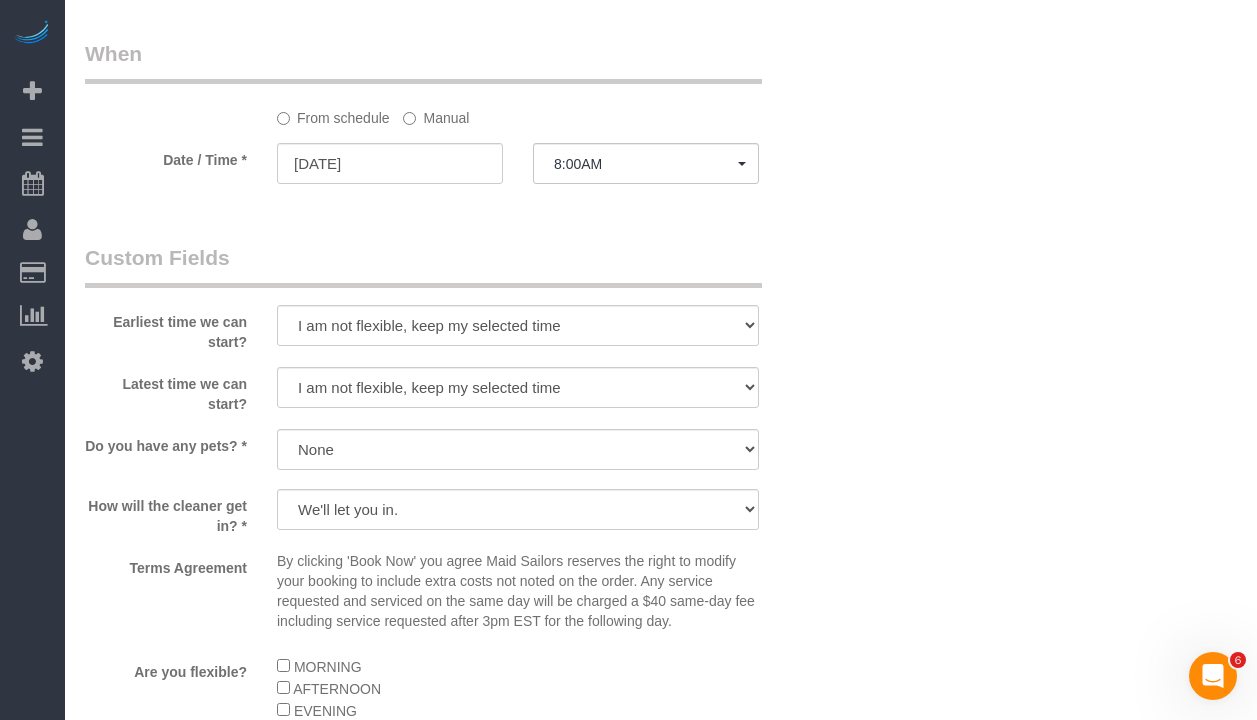 scroll, scrollTop: 1678, scrollLeft: 0, axis: vertical 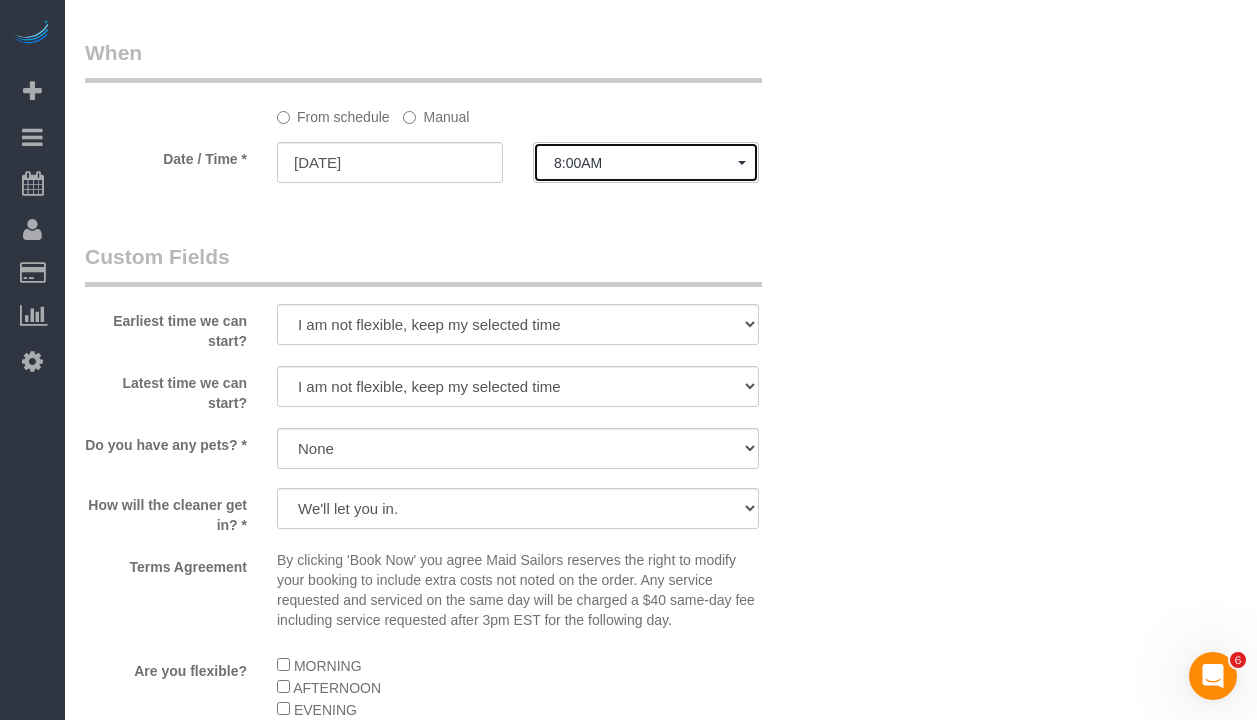 click on "8:00AM" 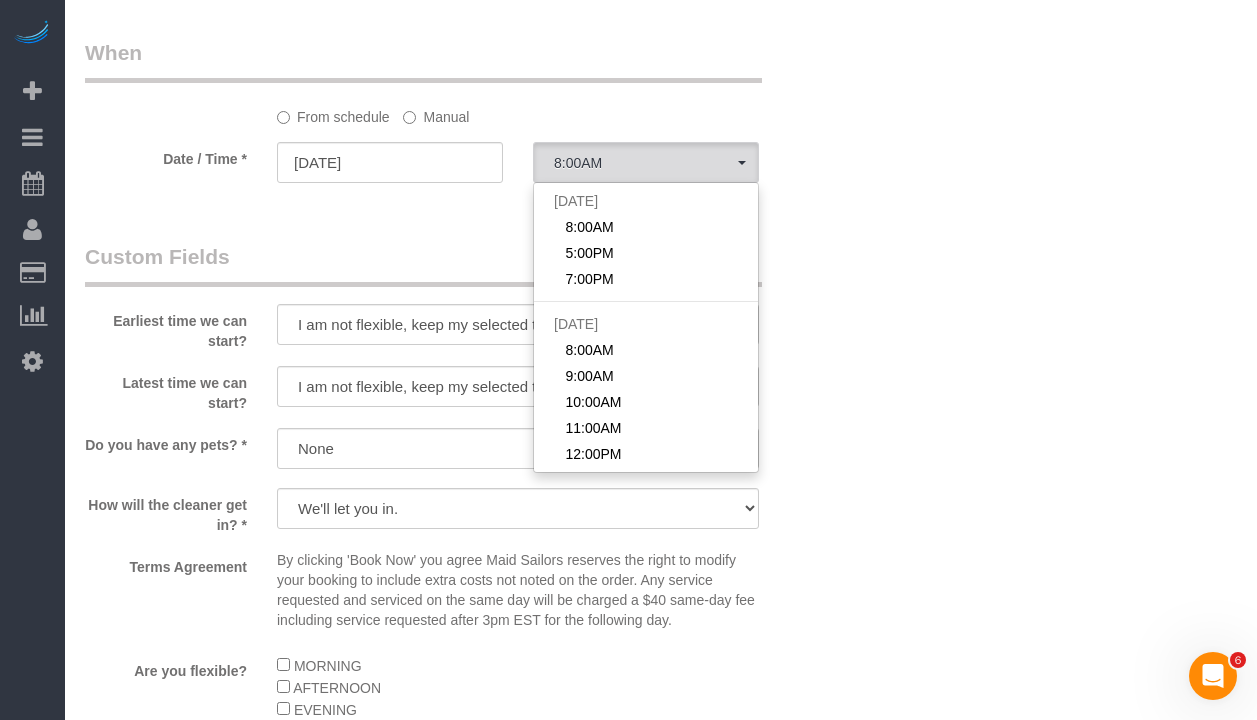 click on "Manual" 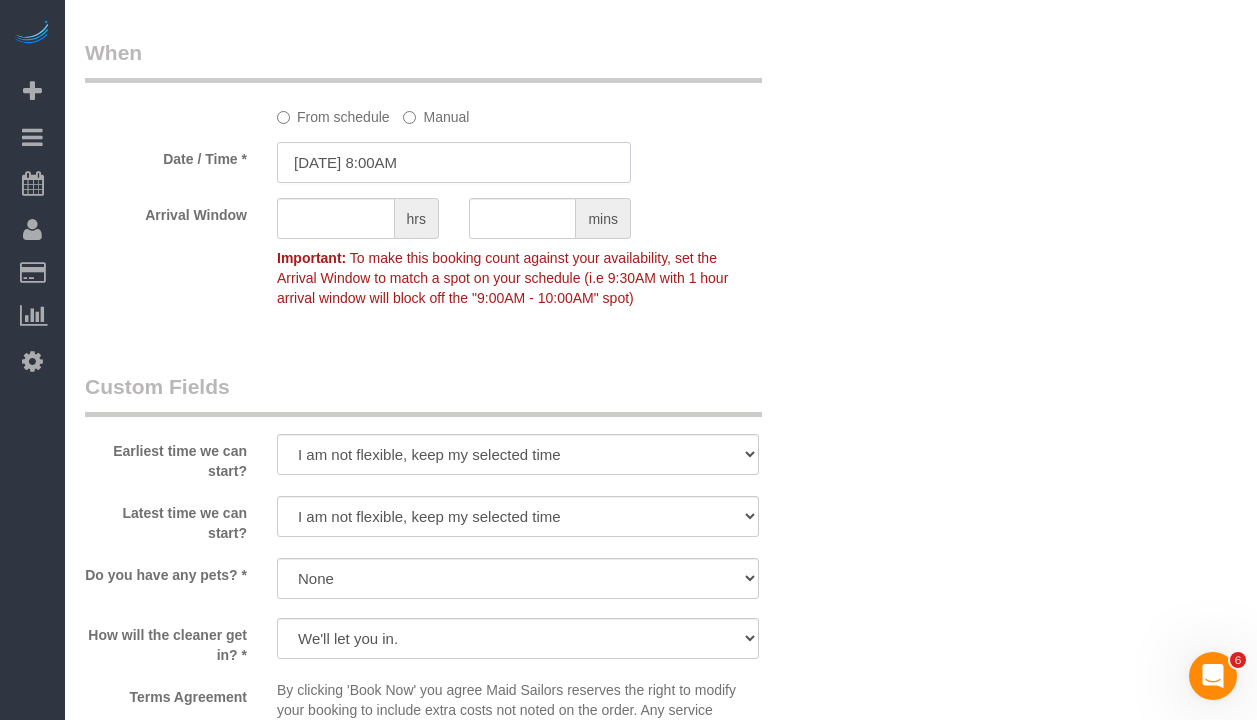 click on "07/03/2025 8:00AM" at bounding box center (454, 162) 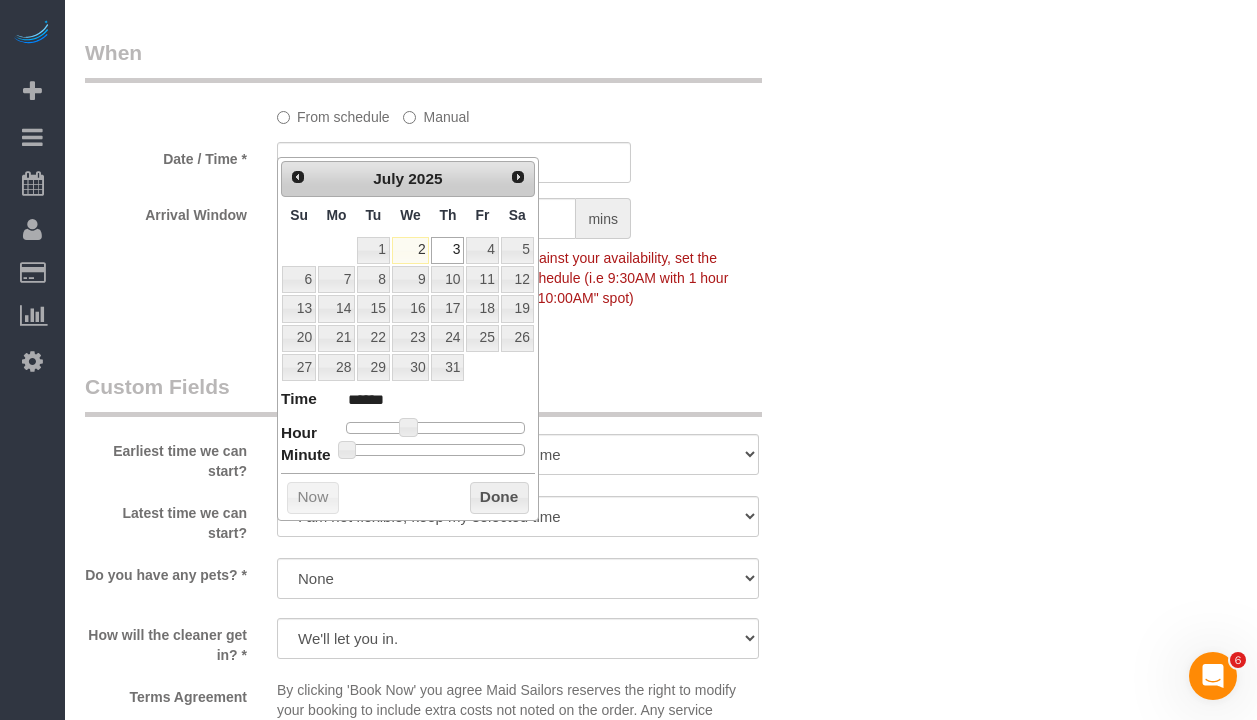 type on "07/03/2025 3:00PM" 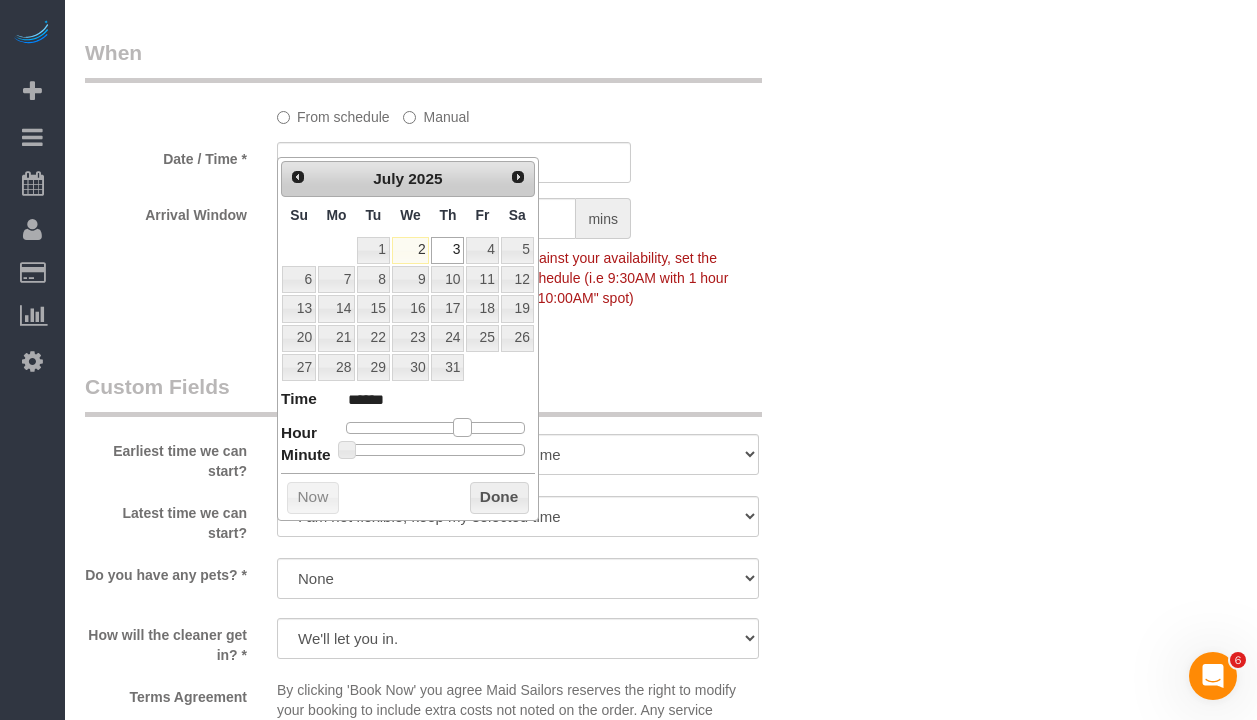 click at bounding box center [435, 428] 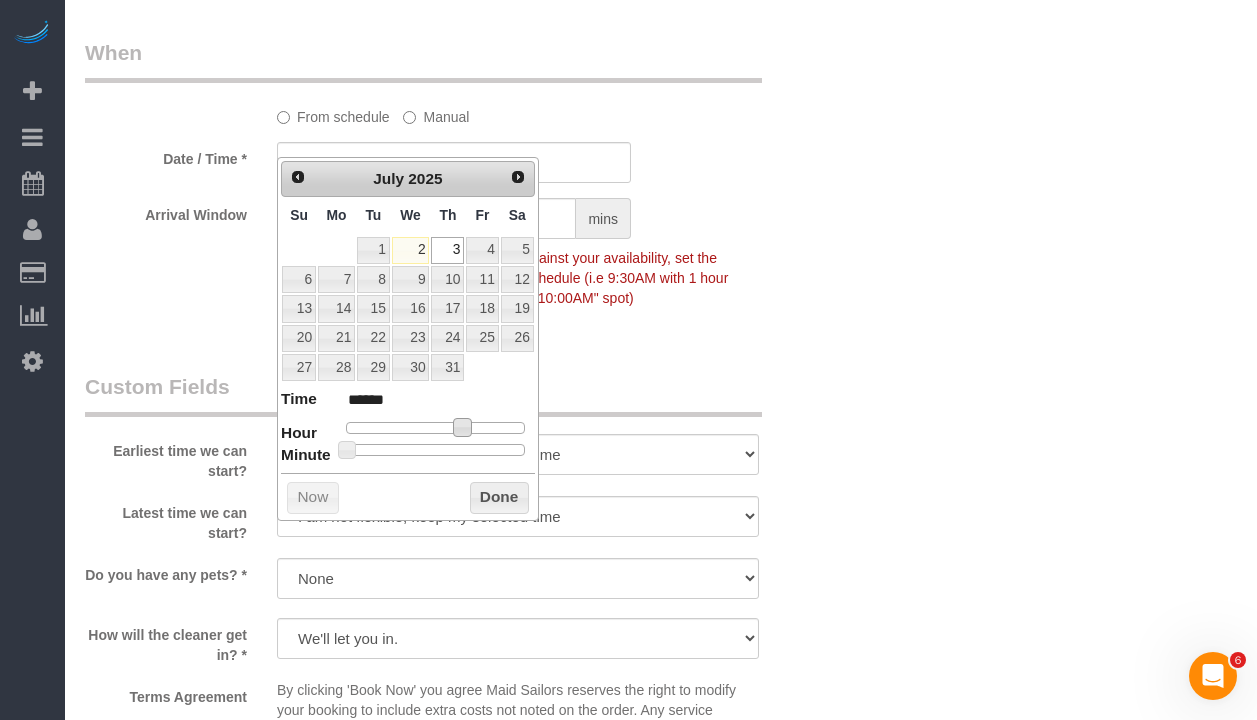 type on "07/03/2025 2:00PM" 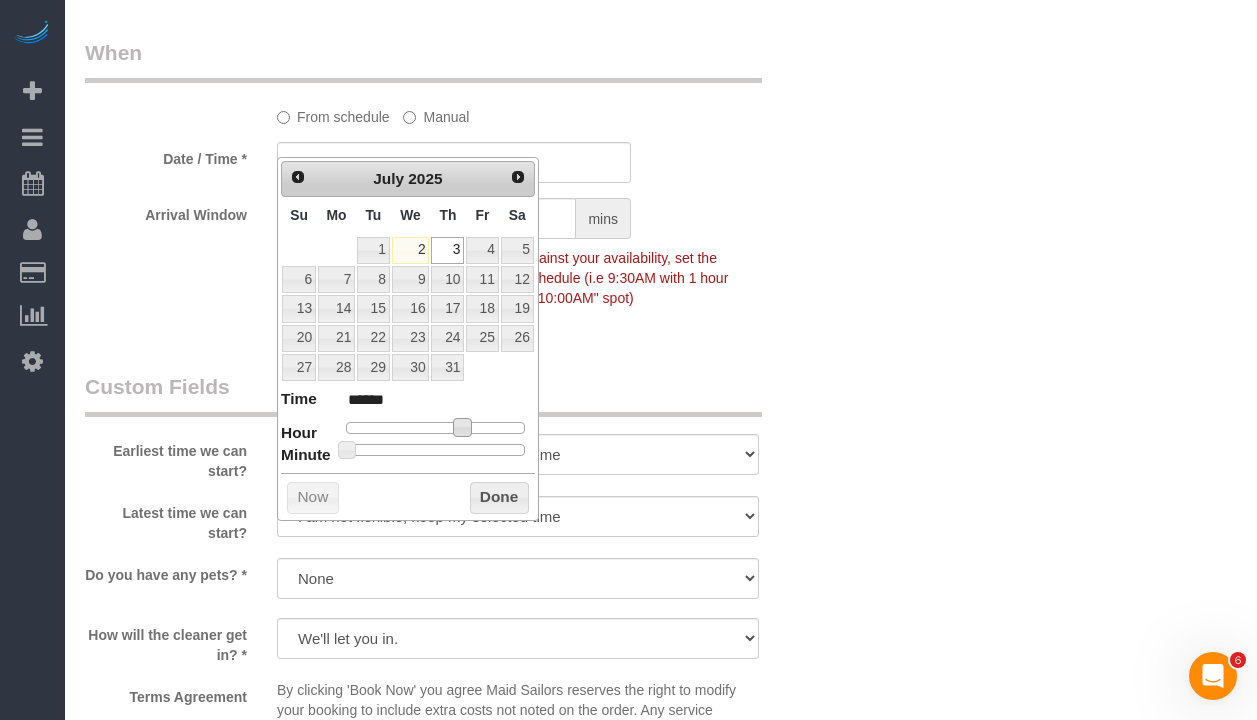 type on "07/03/2025 1:00PM" 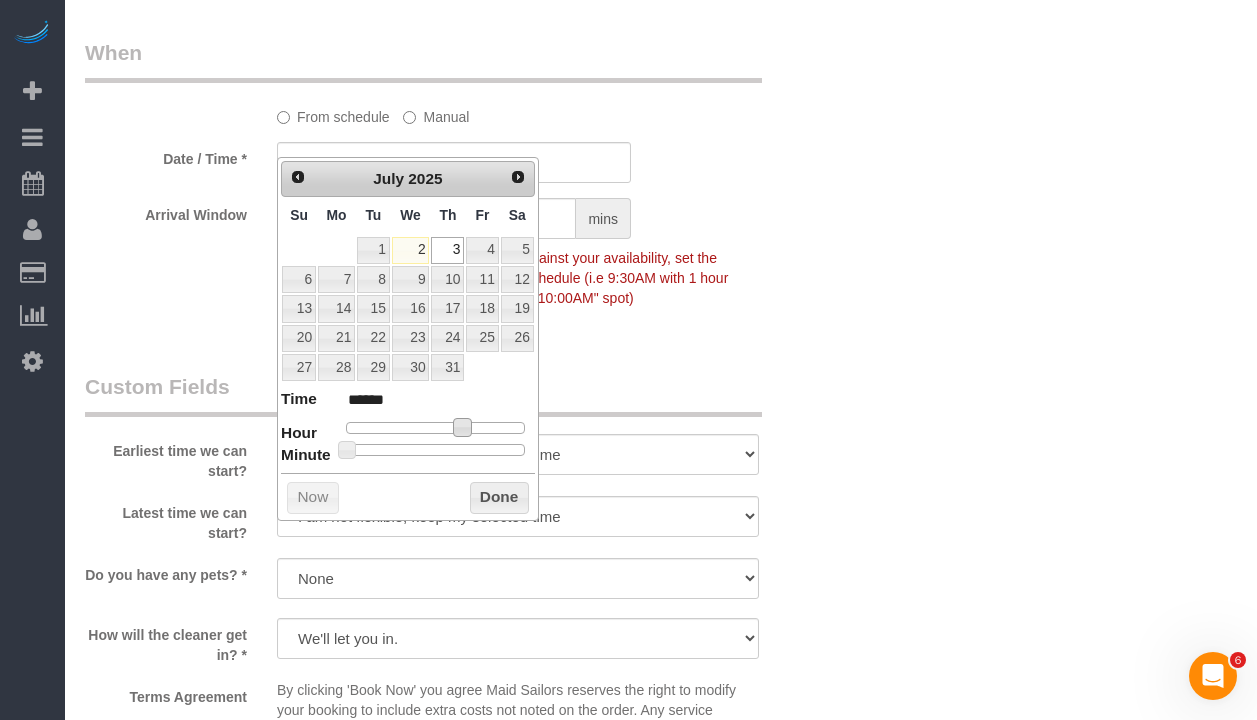 type on "07/03/2025 12:00PM" 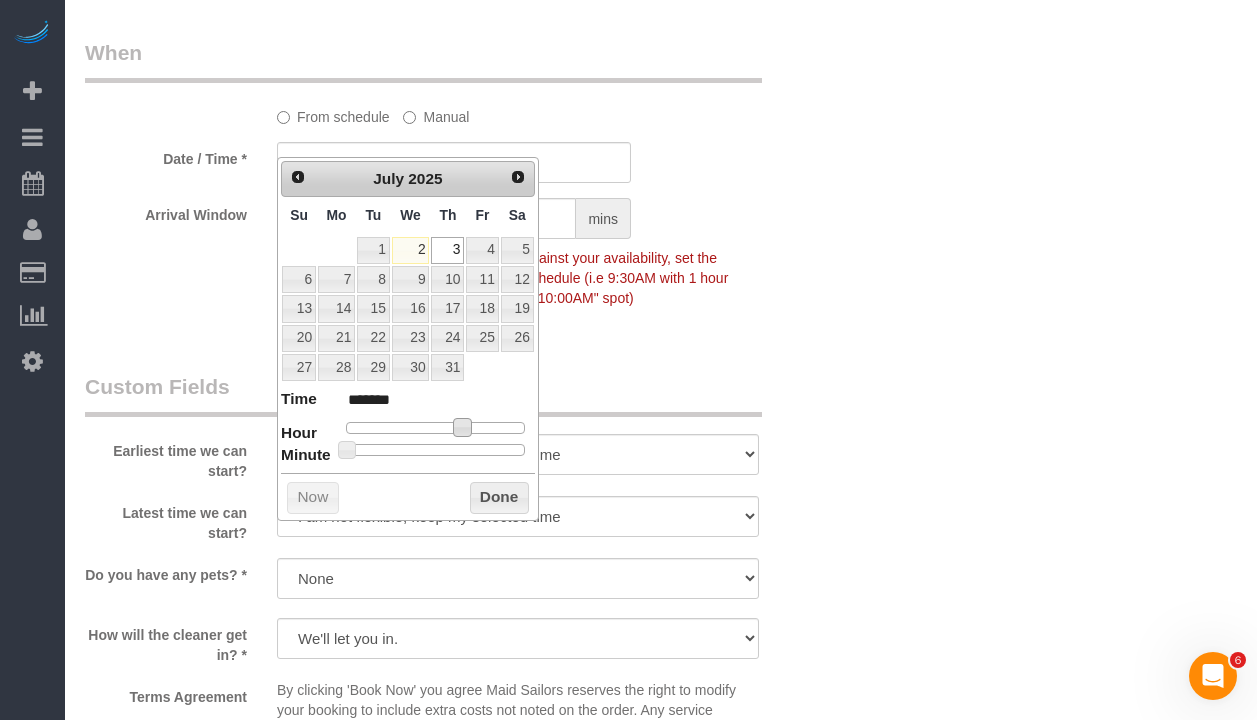 type on "07/03/2025 11:00AM" 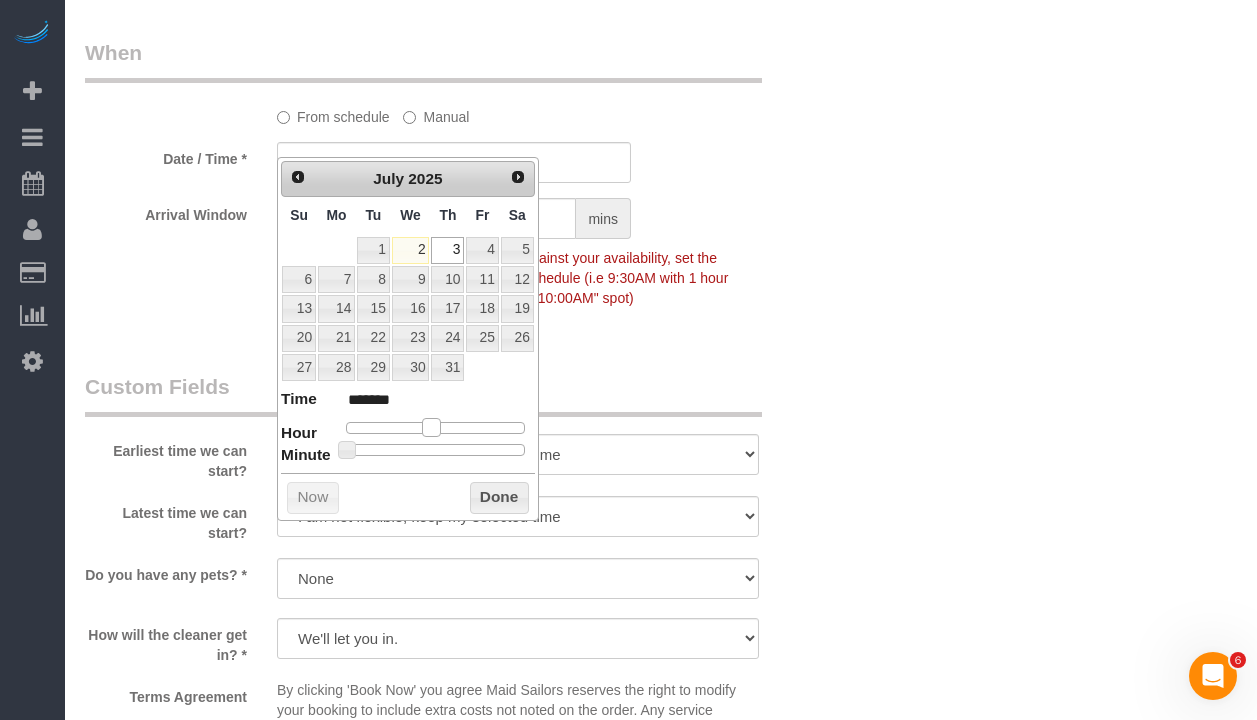 type on "07/03/2025 10:00AM" 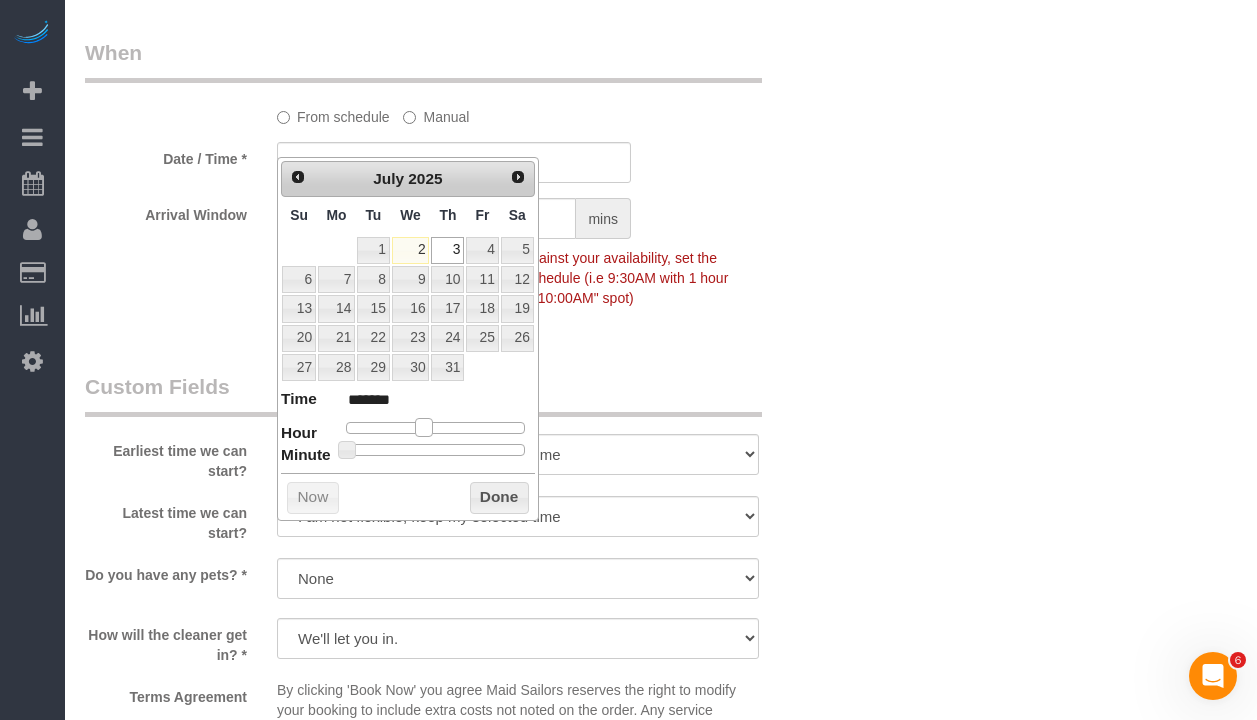 type on "07/03/2025 11:00AM" 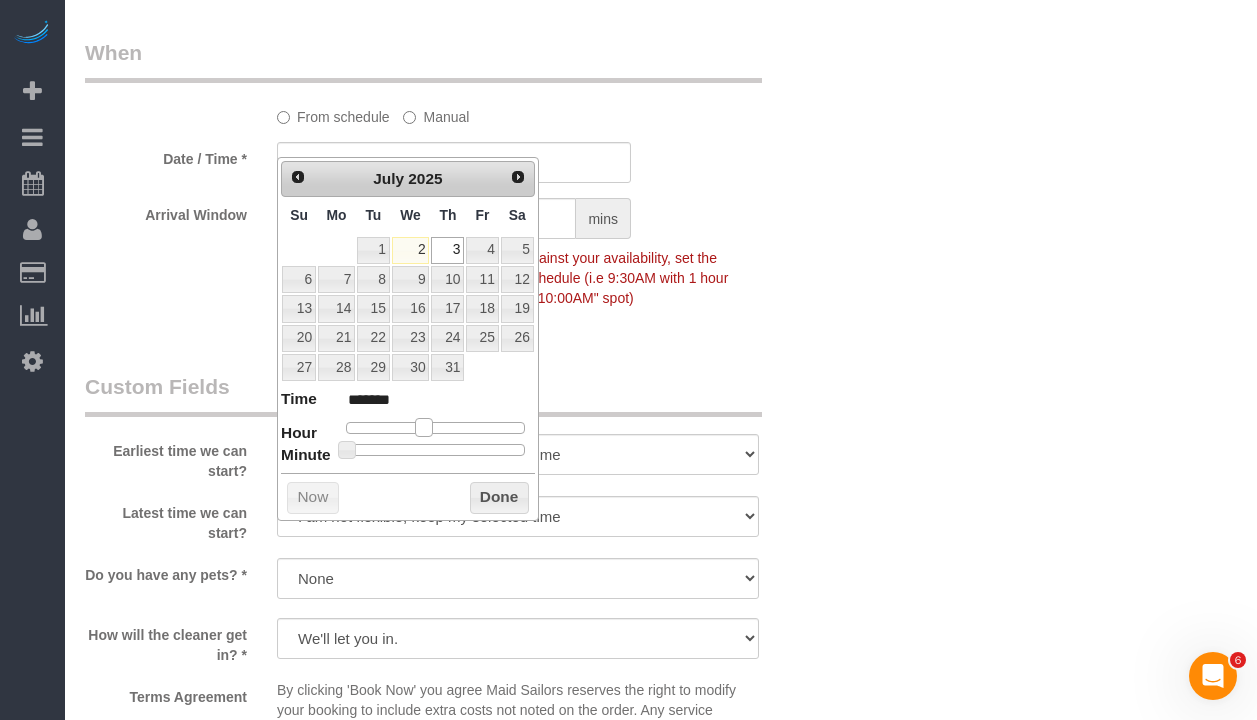 type on "07/03/2025 12:00PM" 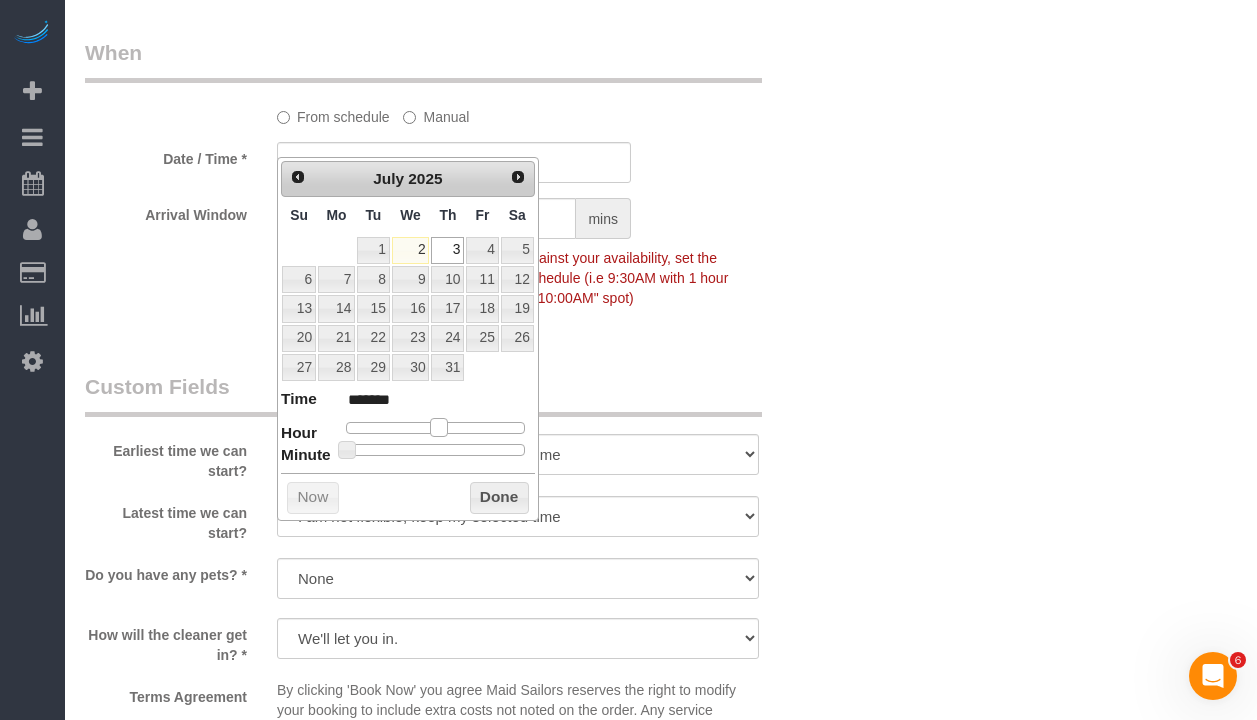 type on "07/03/2025 1:00PM" 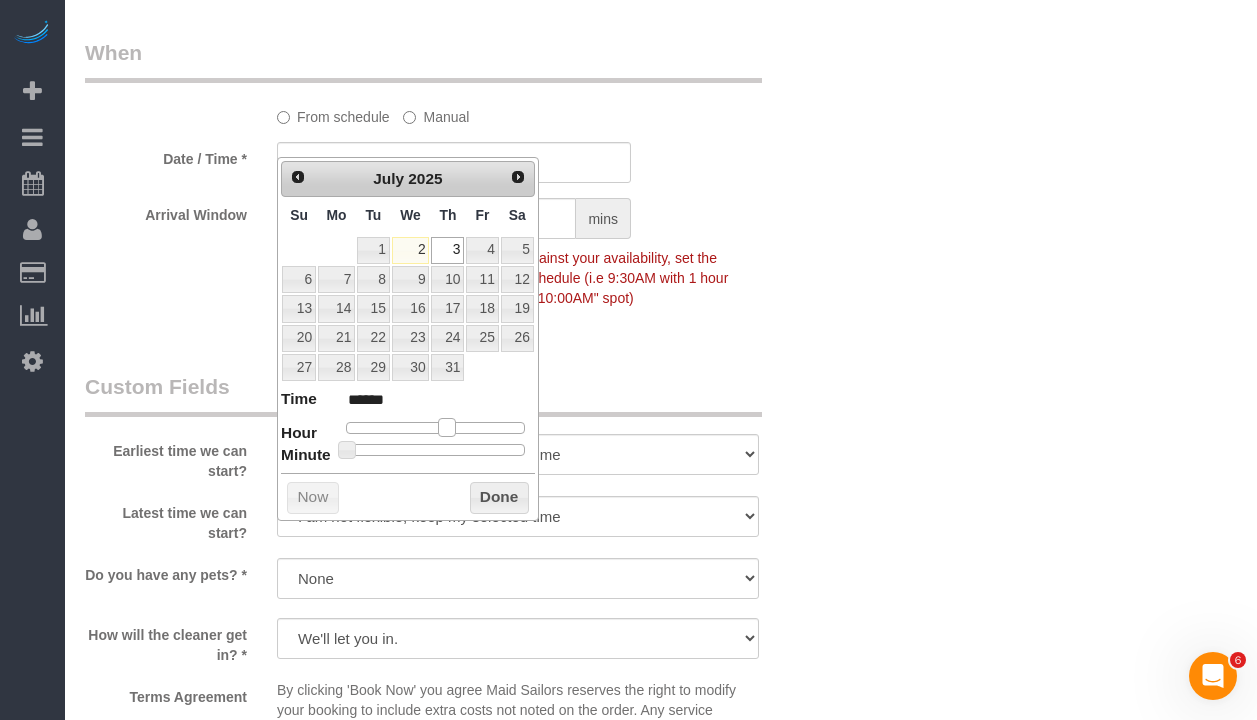 type on "07/03/2025 12:00PM" 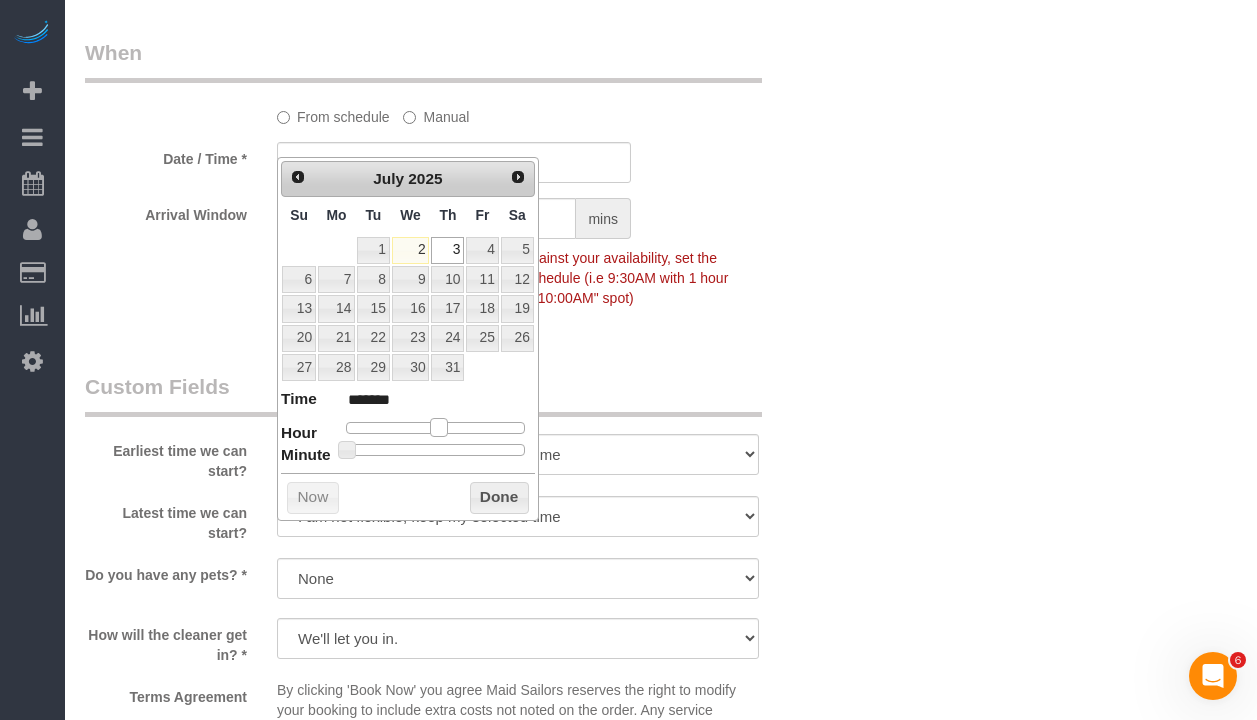 drag, startPoint x: 463, startPoint y: 429, endPoint x: 444, endPoint y: 432, distance: 19.235384 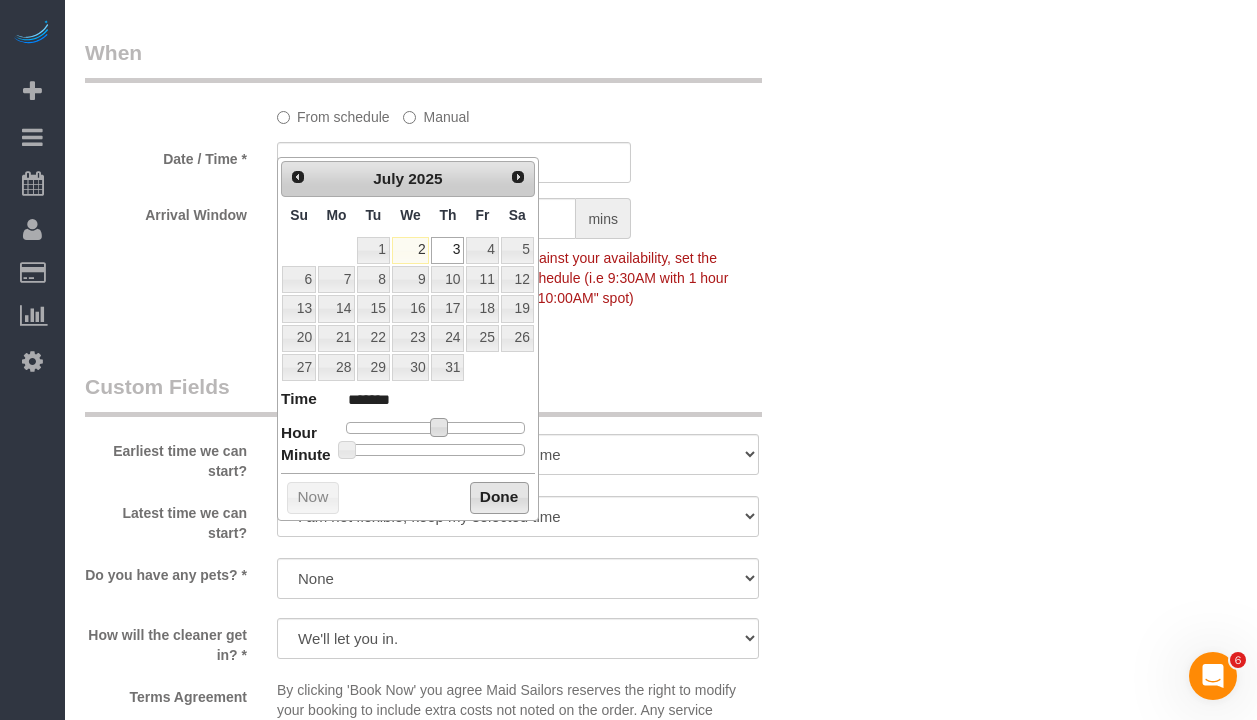 click on "Done" at bounding box center [499, 498] 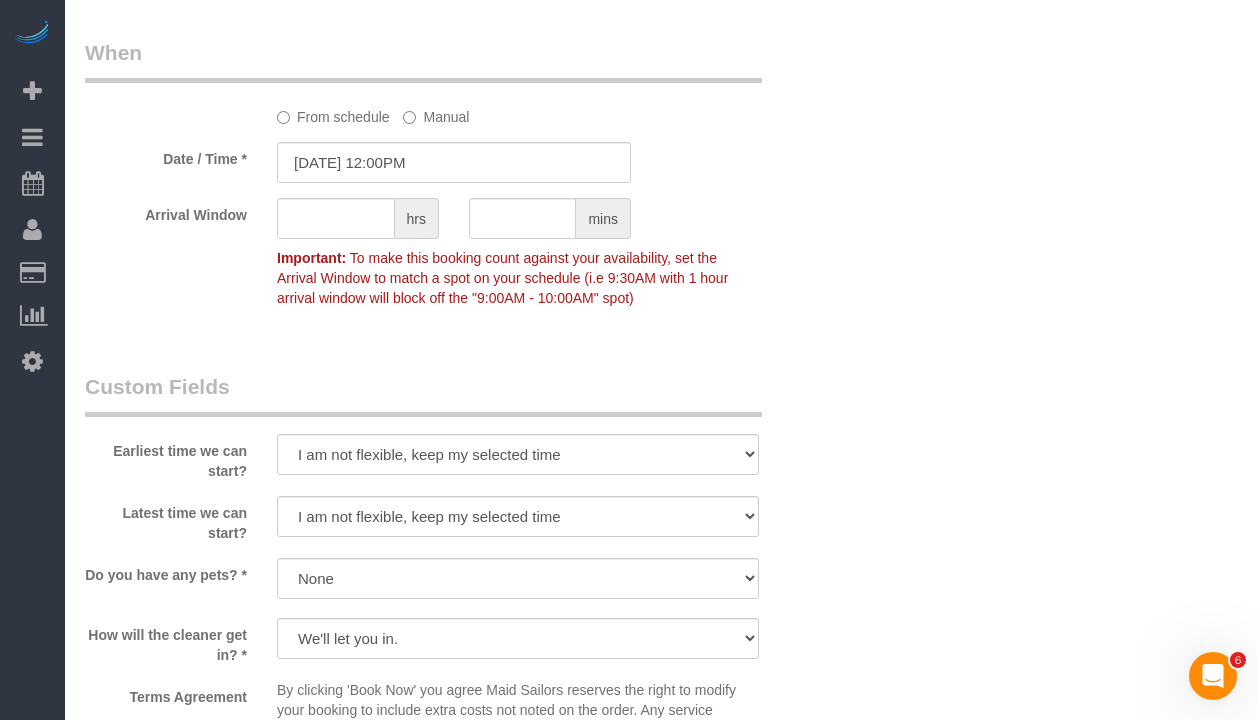 click on "Who
Email
karenailene@yahoo.com
Name *
Karen
Gray
A LEVEL CLEANER
Female cleaner only
Noufoh Sodandji - Requested
Patricia Sinche - Requested
Standard Apartment
Yelp Text
Where
Address
101 Warren Street, Apt. 640
New York
AK
AL
AR
AZ
CA
CO
CT
DC
DE
FL
GA
HI
IA
ID
IL
IN
KS
KY
LA" at bounding box center [661, 130] 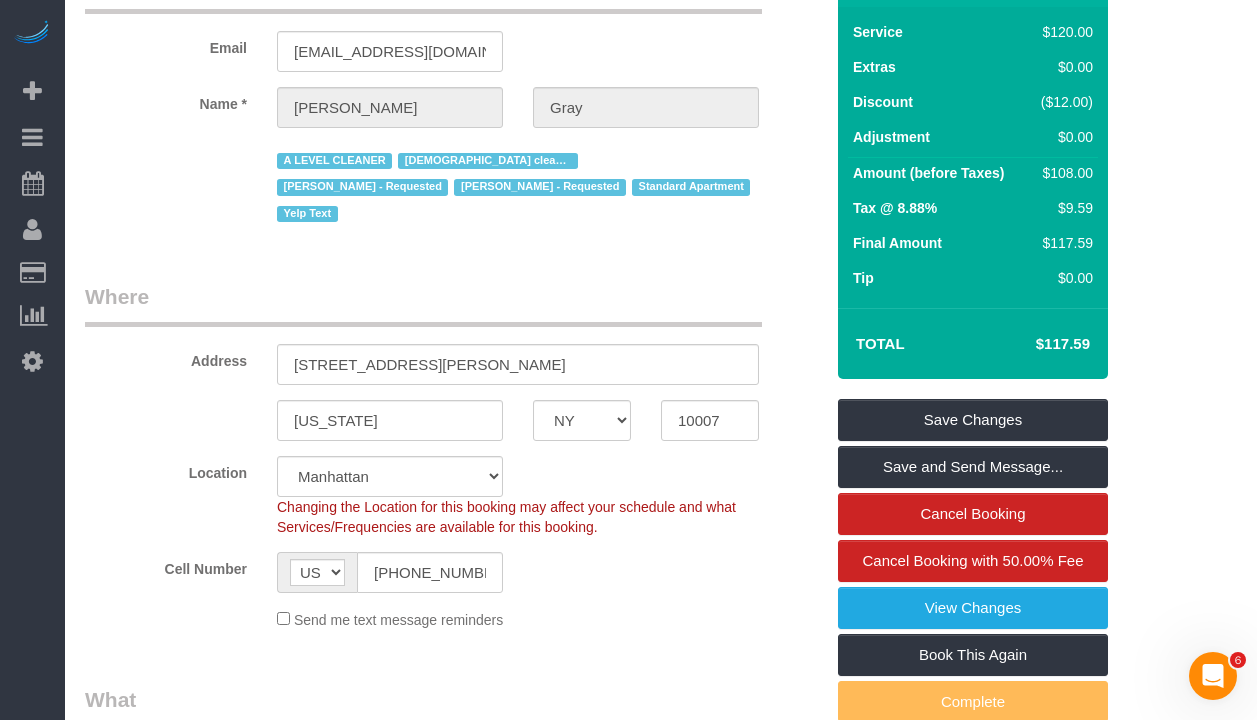 scroll, scrollTop: 0, scrollLeft: 0, axis: both 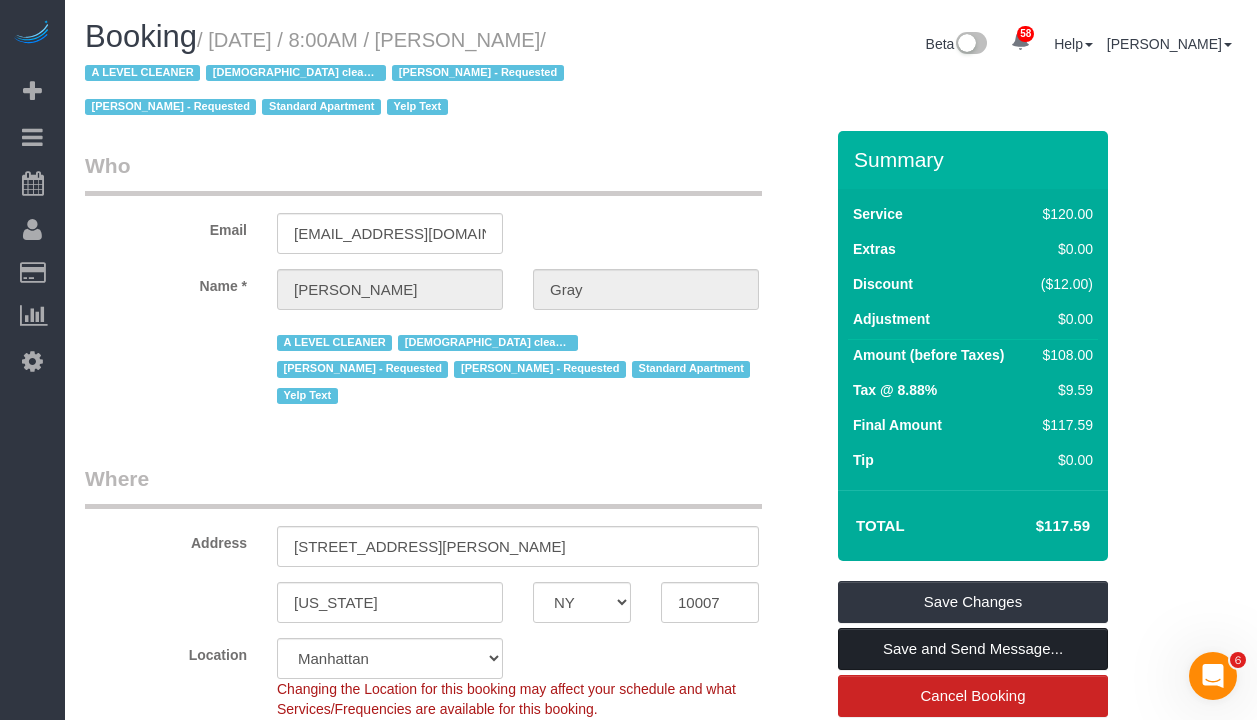 click on "Save and Send Message..." at bounding box center [973, 649] 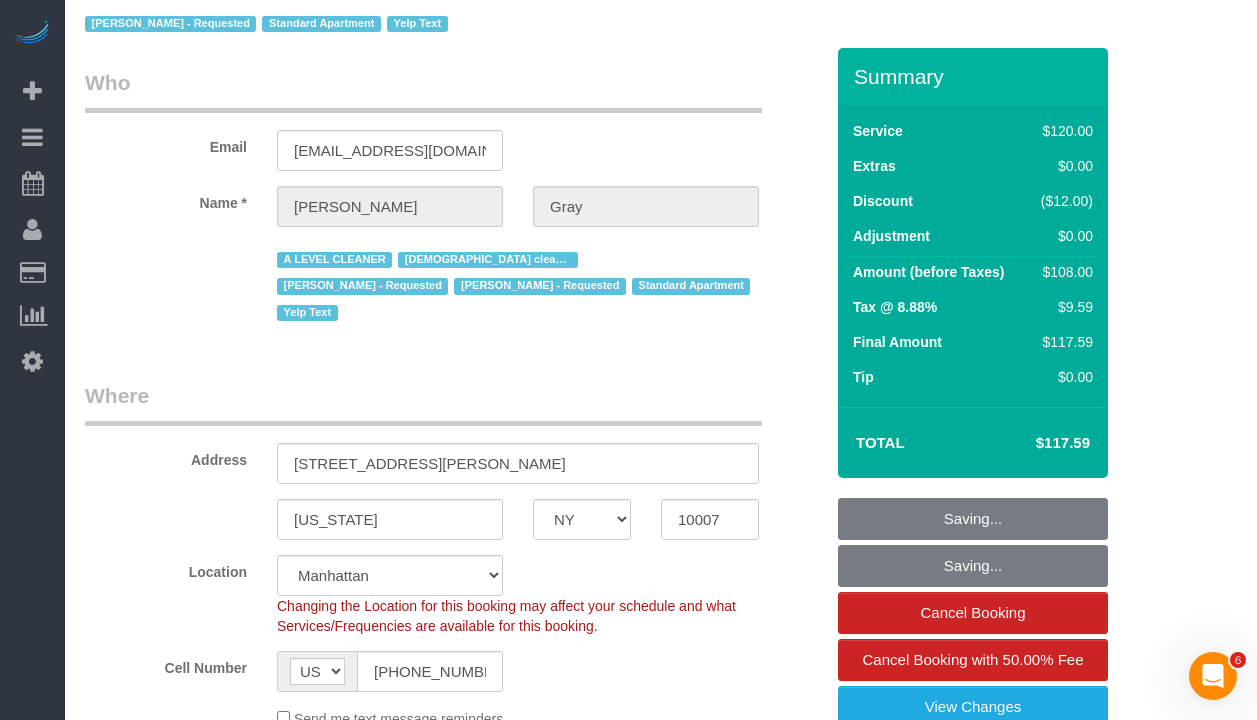 scroll, scrollTop: 88, scrollLeft: 0, axis: vertical 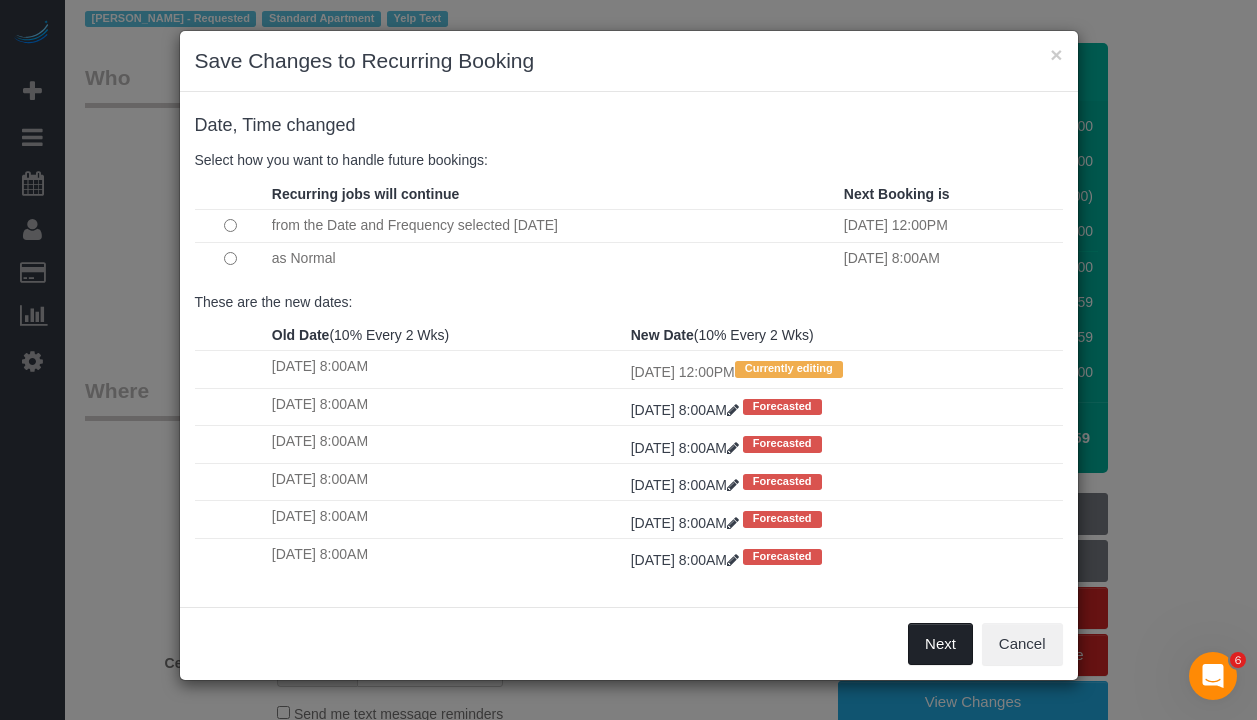 click on "Next" at bounding box center [940, 644] 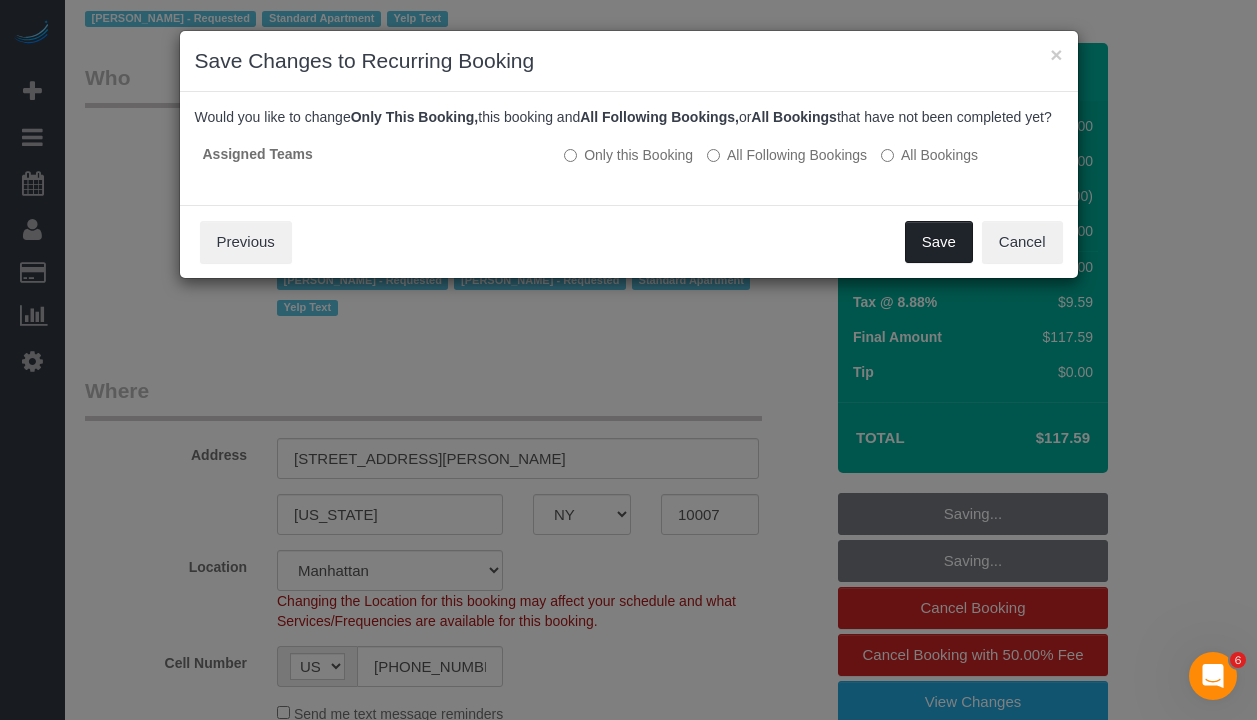 click on "Save" at bounding box center (939, 242) 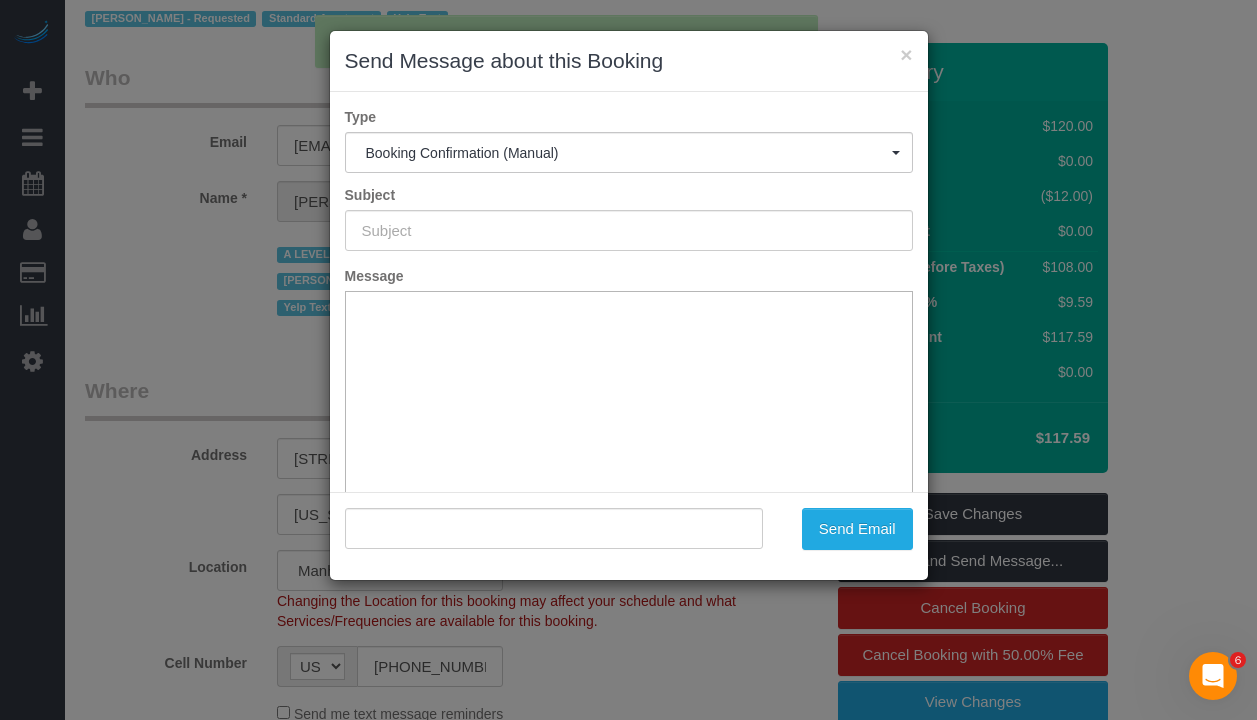 type on "Cleaning Confirmed for 07/03/2025 at 12:00pm" 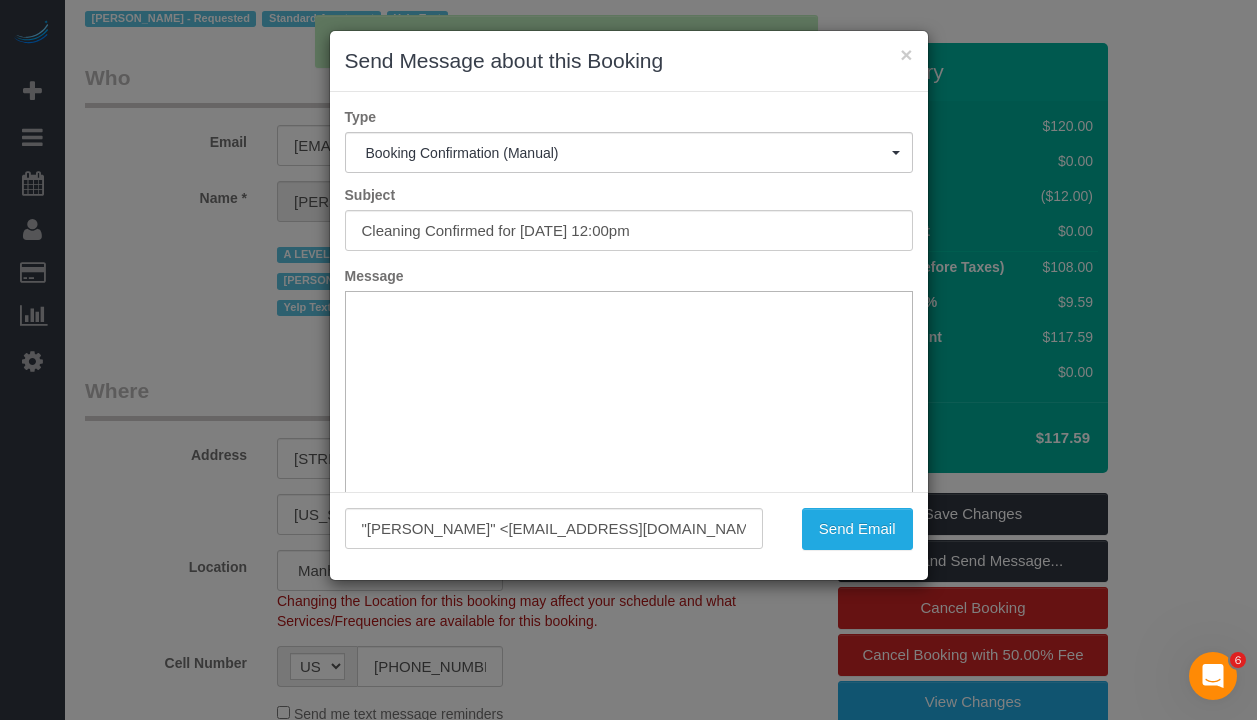 scroll, scrollTop: 0, scrollLeft: 0, axis: both 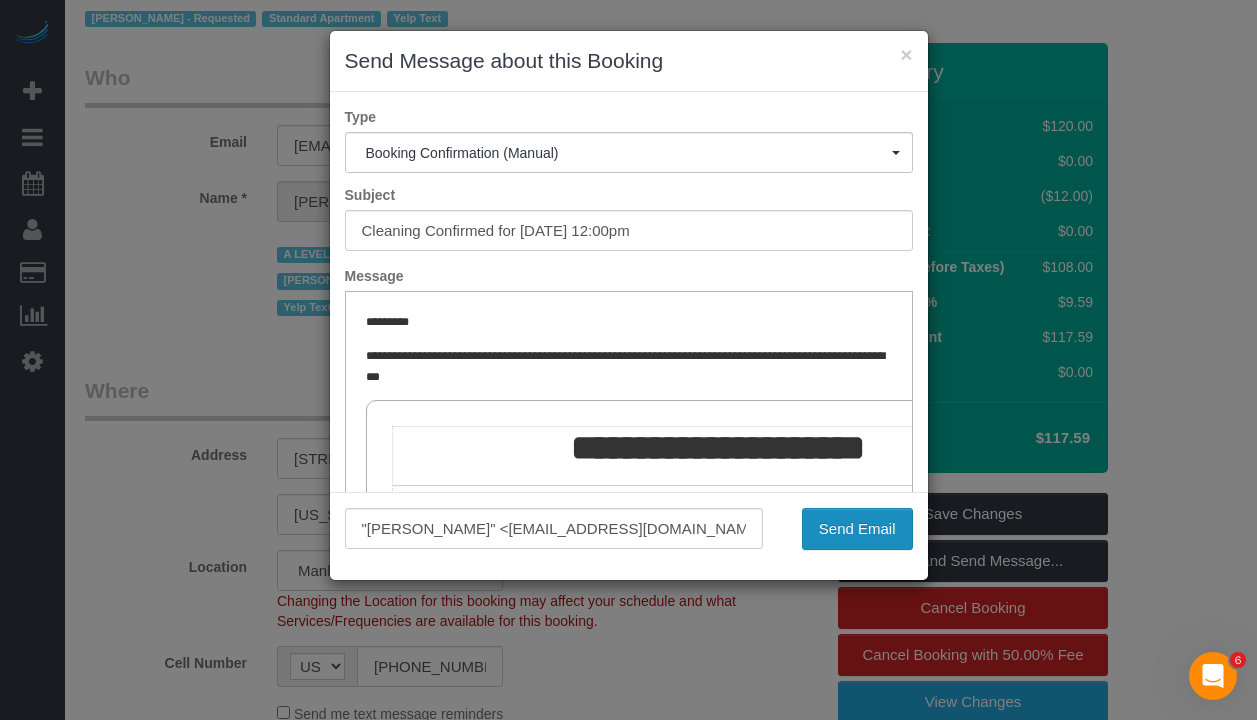click on "Send Email" at bounding box center [857, 529] 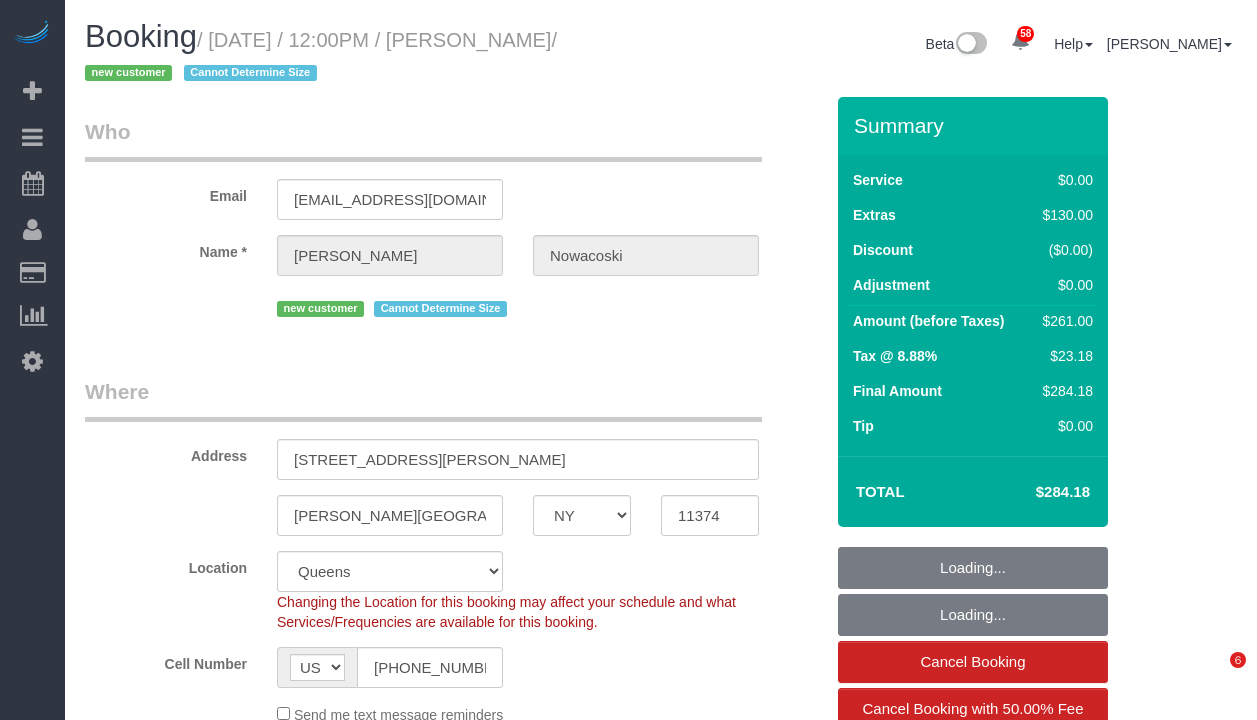 select on "NY" 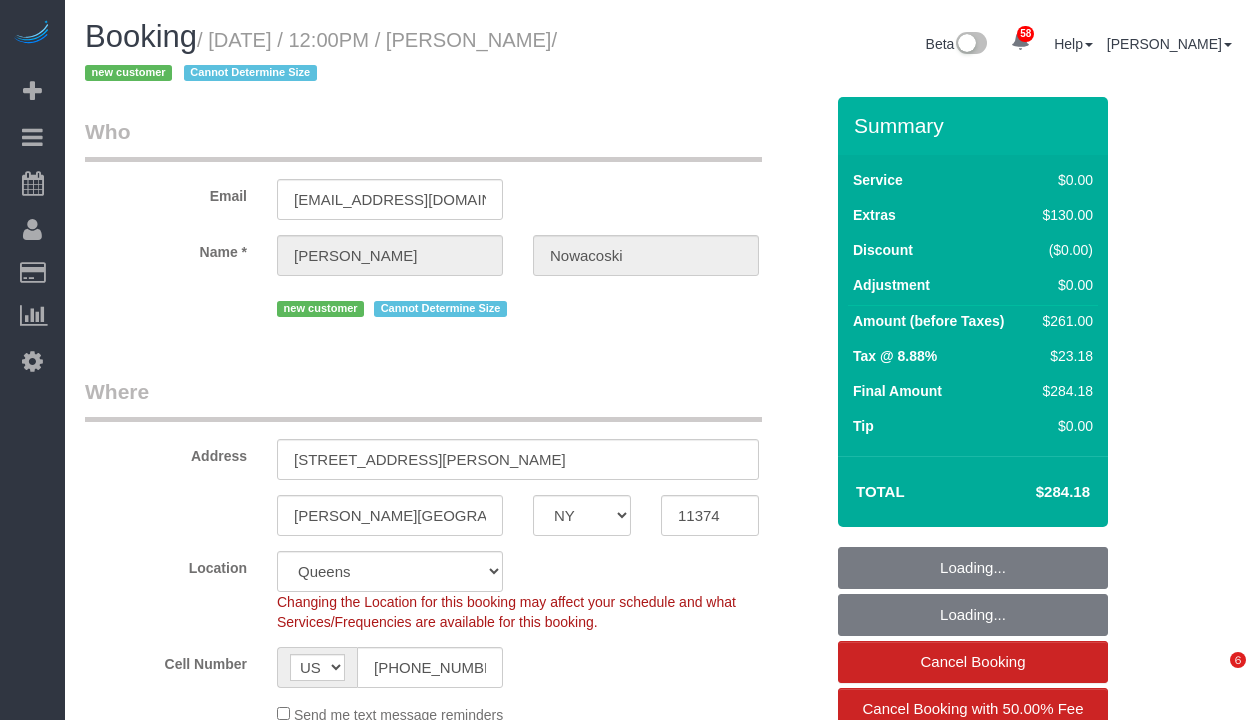 select on "object:1420" 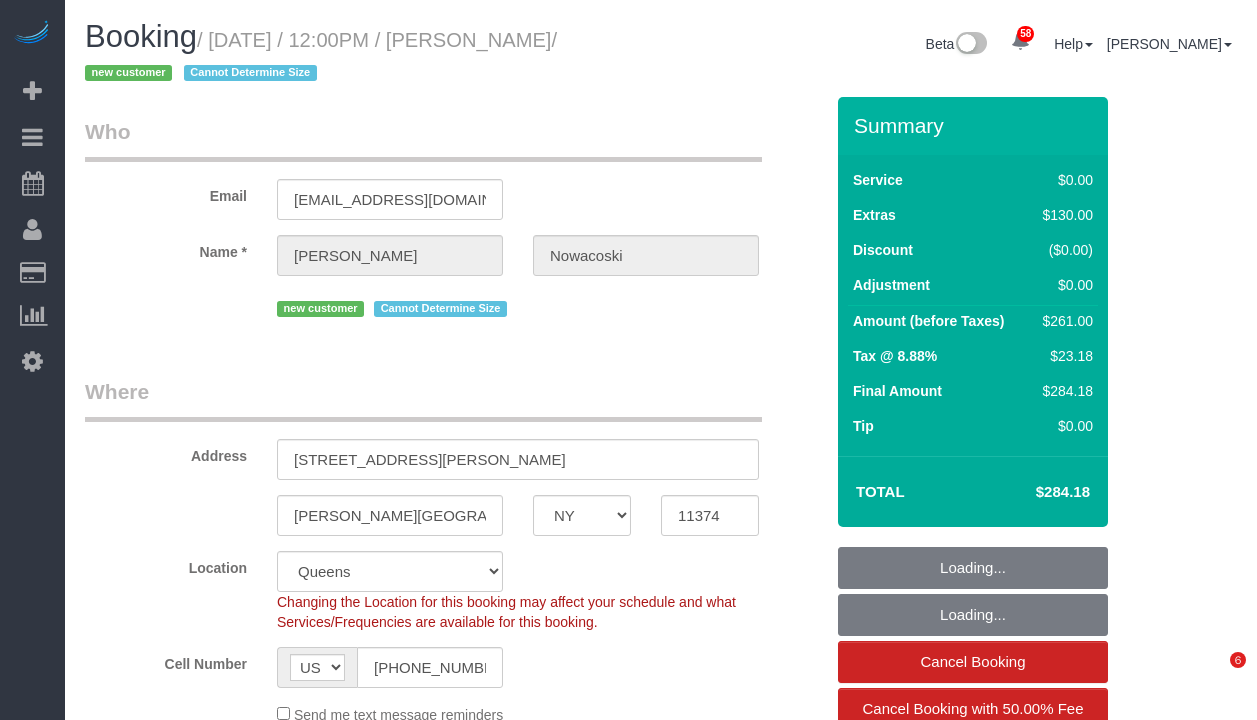 select on "1" 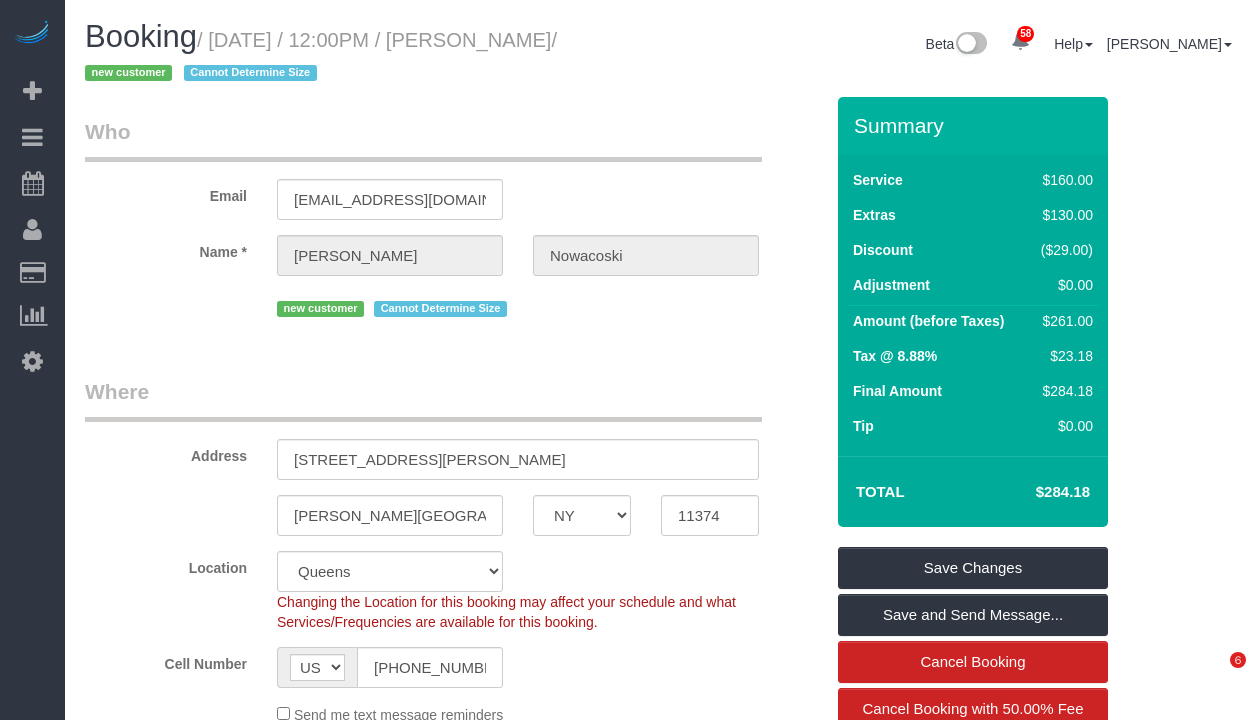 scroll, scrollTop: 0, scrollLeft: 0, axis: both 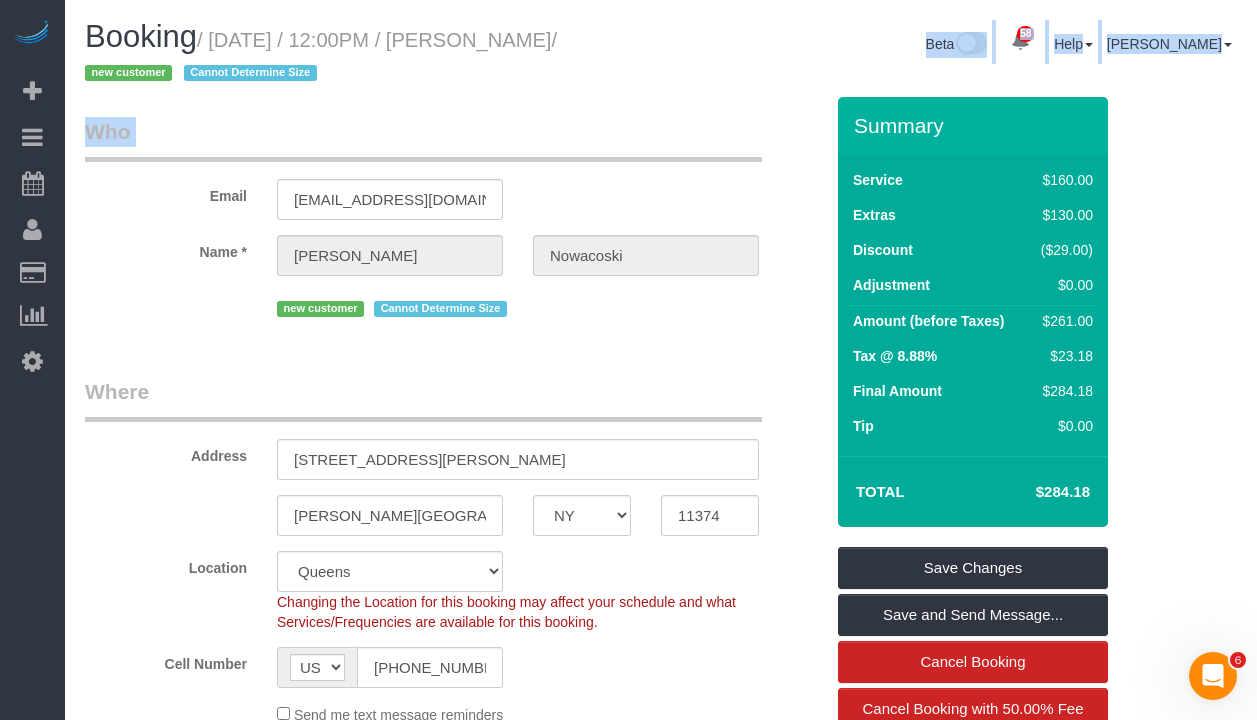 drag, startPoint x: 486, startPoint y: 94, endPoint x: 549, endPoint y: 75, distance: 65.802734 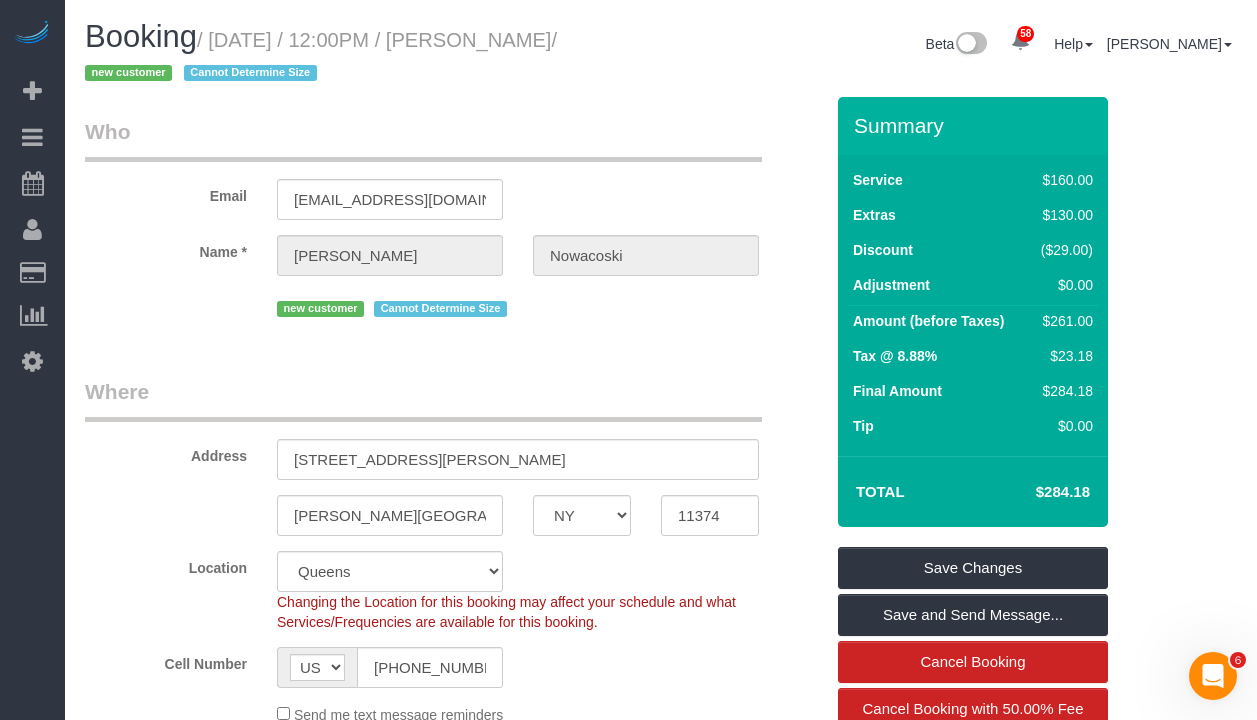 click on "/ [DATE] / 12:00PM / [PERSON_NAME]
/
new customer
Cannot Determine Size" at bounding box center (321, 57) 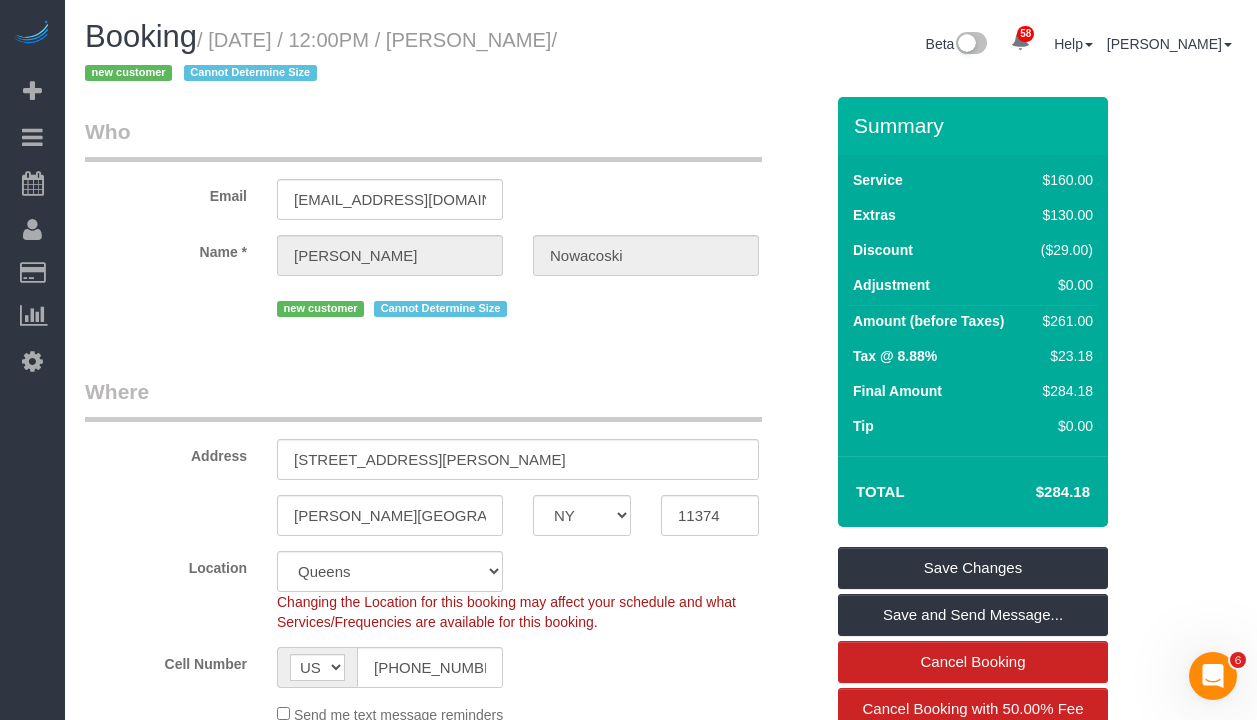 drag, startPoint x: 606, startPoint y: 43, endPoint x: 224, endPoint y: 46, distance: 382.01178 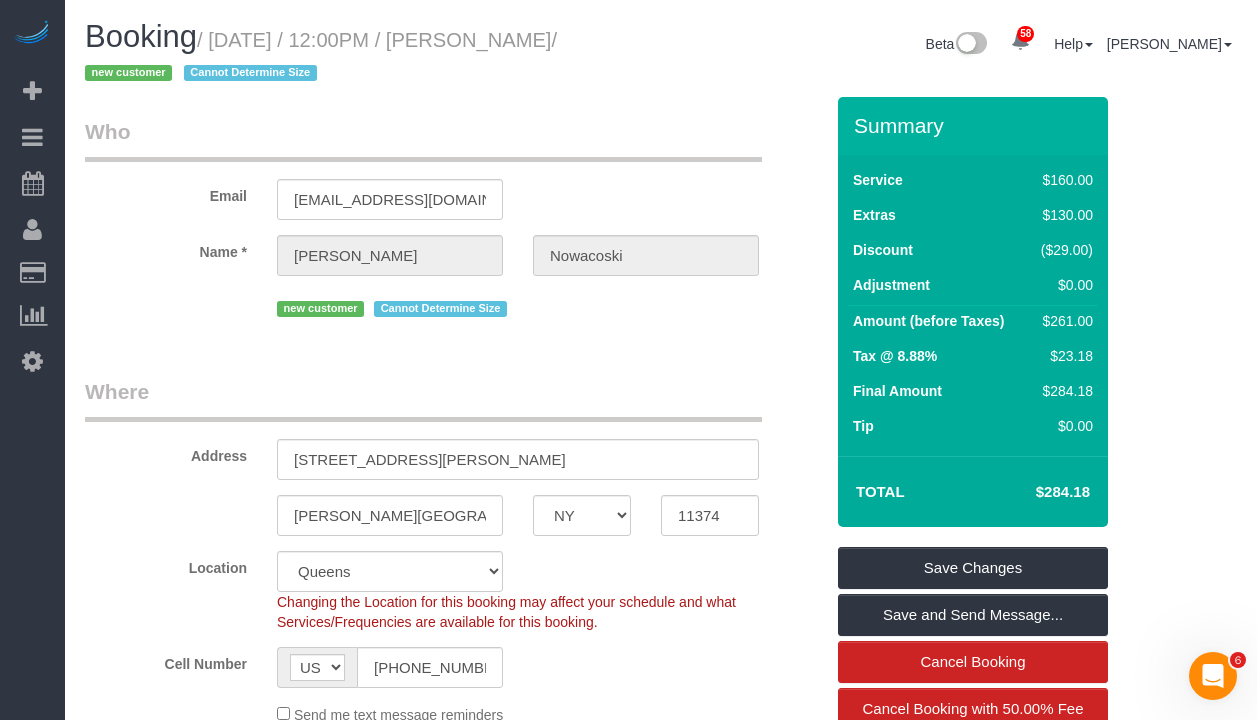 click on "/ July 02, 2025 / 12:00PM / Claire Nowacoski
/
new customer
Cannot Determine Size" at bounding box center (321, 57) 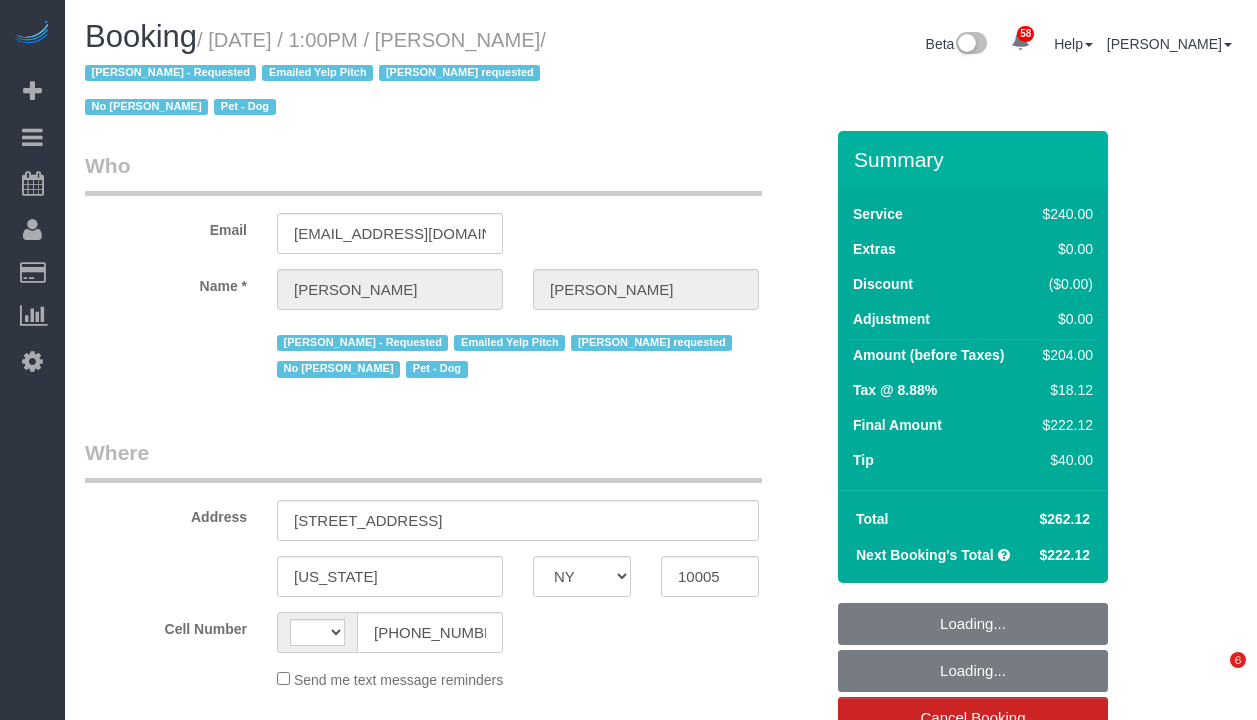 select on "NY" 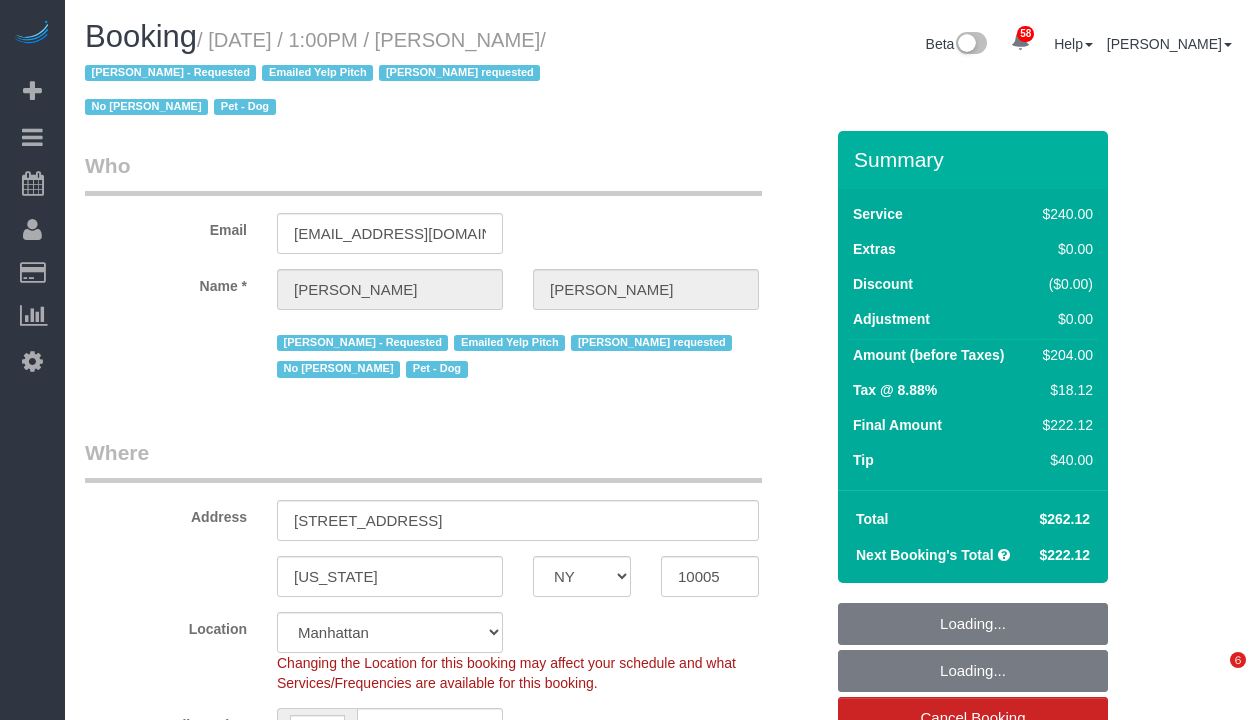 select on "spot1" 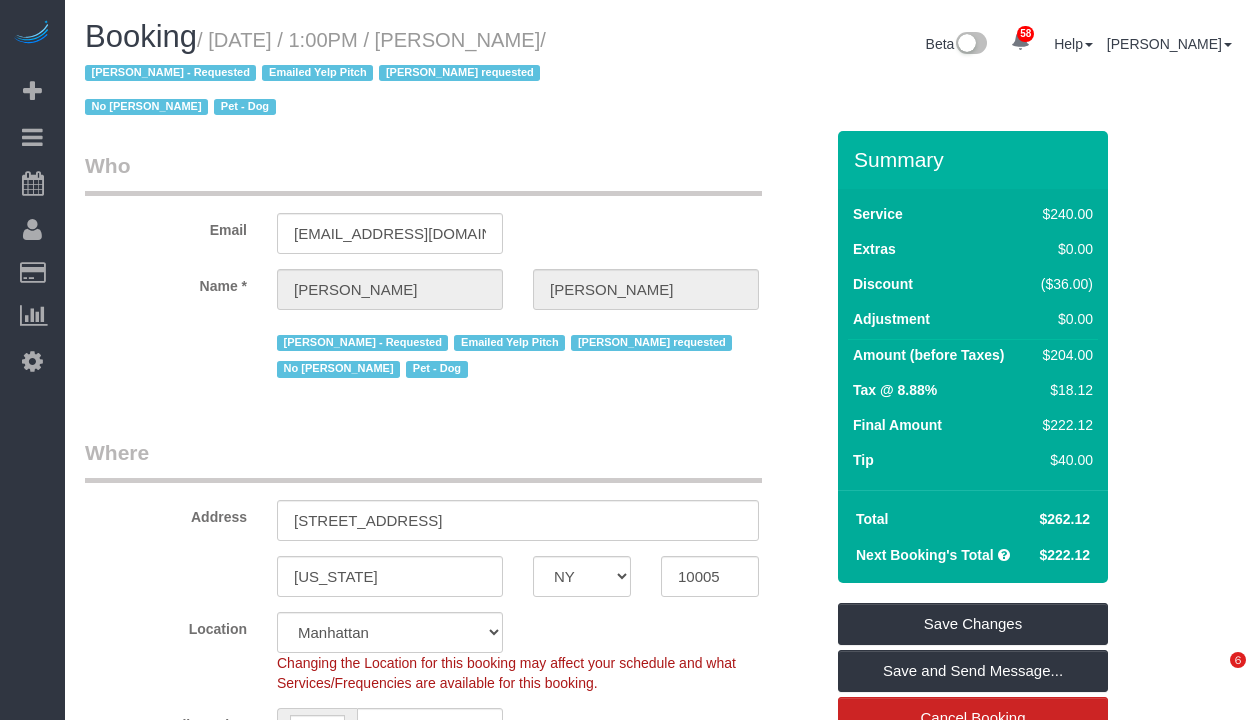 scroll, scrollTop: 0, scrollLeft: 0, axis: both 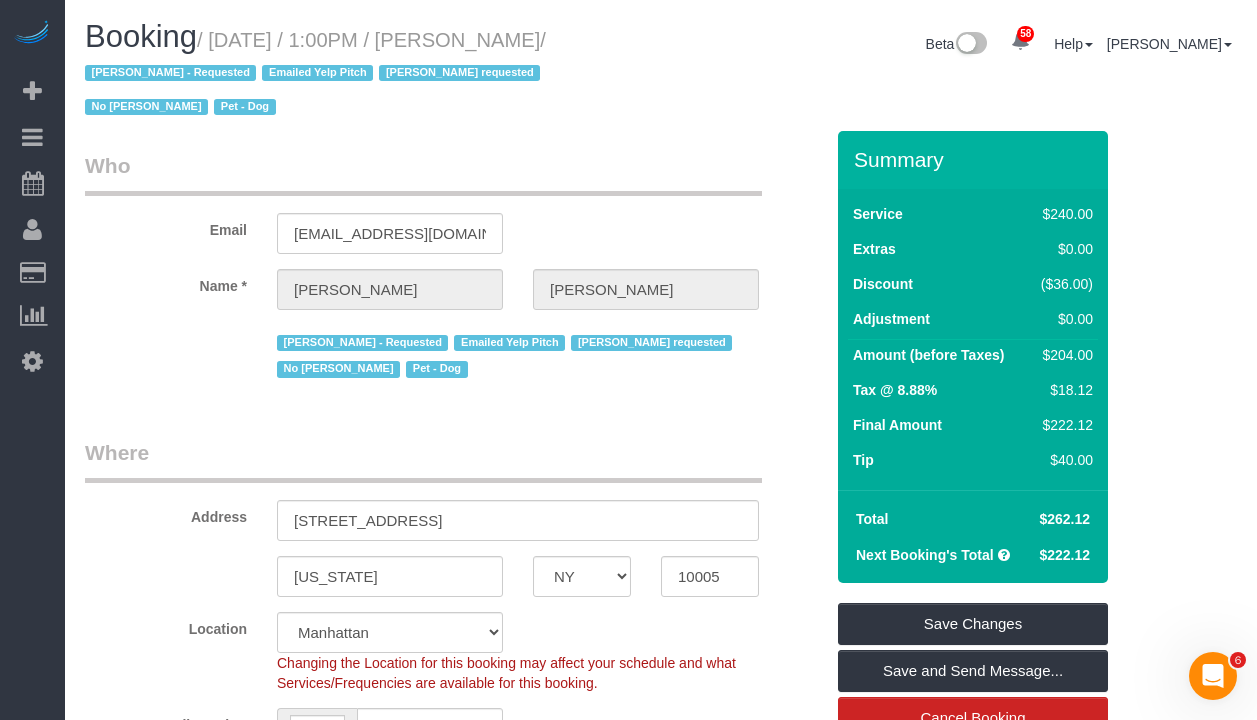 click on "/ July 01, 2025 / 1:00PM / Natalie Lin
/
Aldery Morris - Requested
Emailed Yelp Pitch
Geraldin Bastidas requested
No Emily Smith
Pet - Dog" at bounding box center (315, 74) 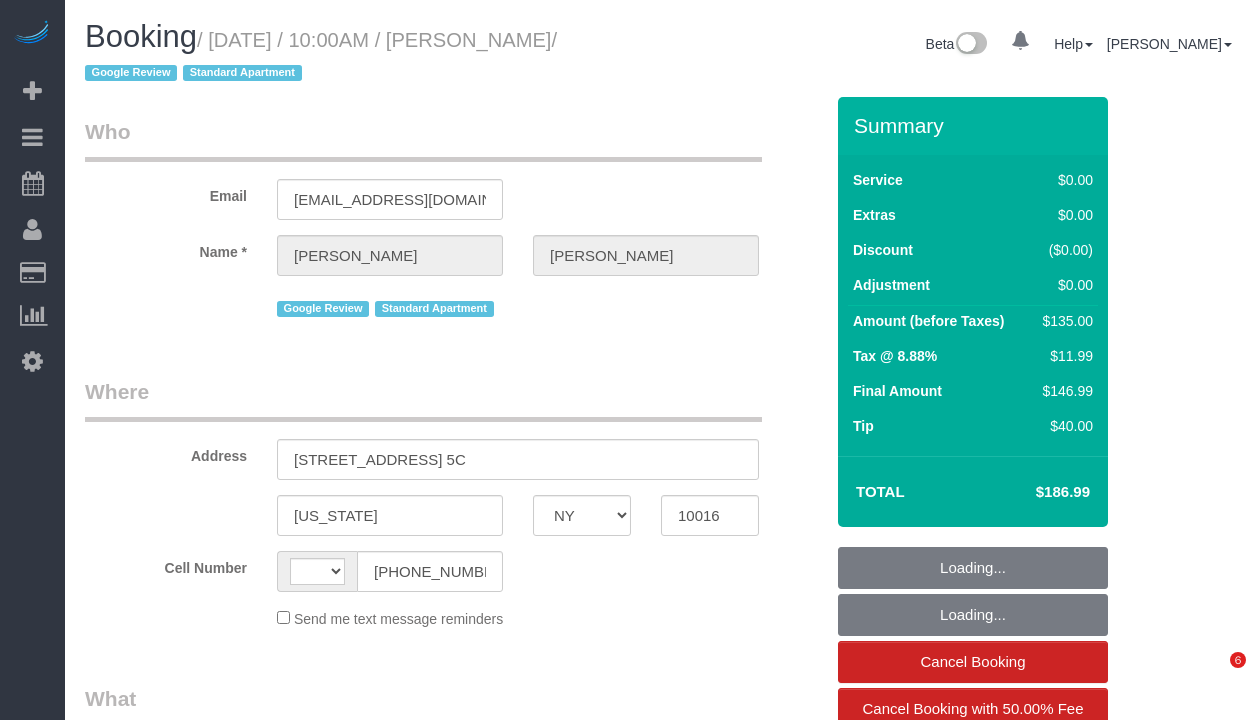 select on "NY" 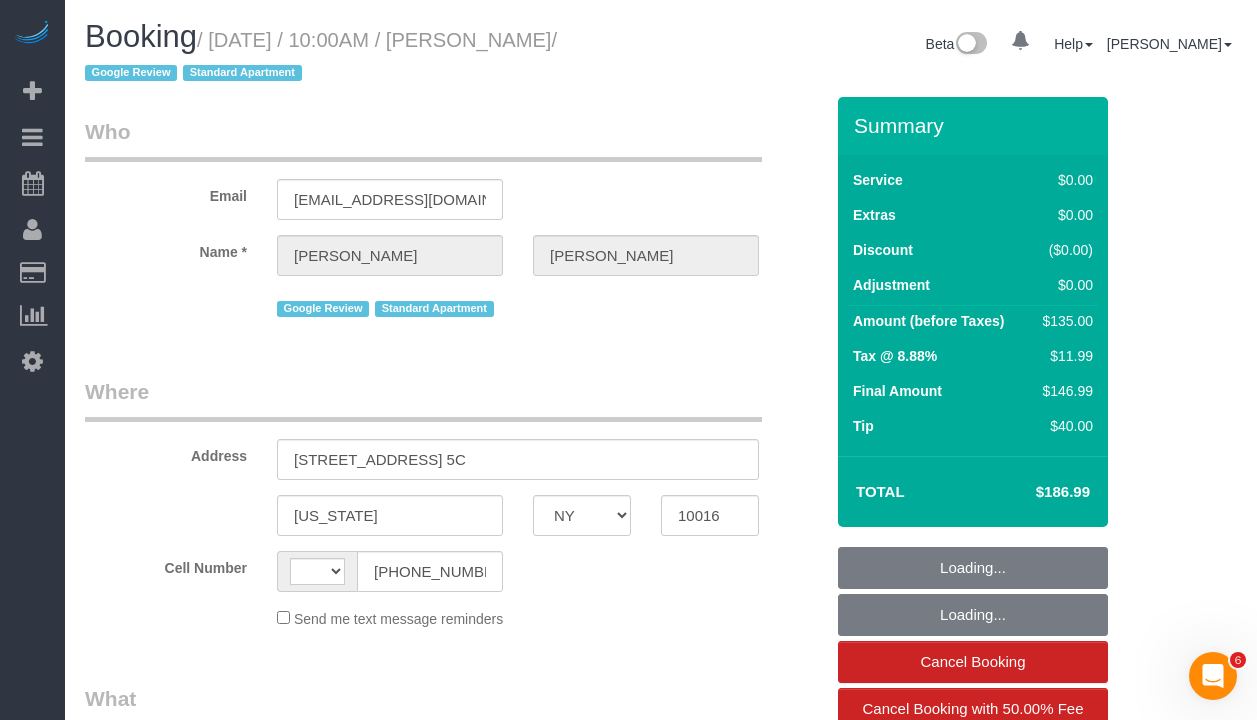 scroll, scrollTop: 0, scrollLeft: 0, axis: both 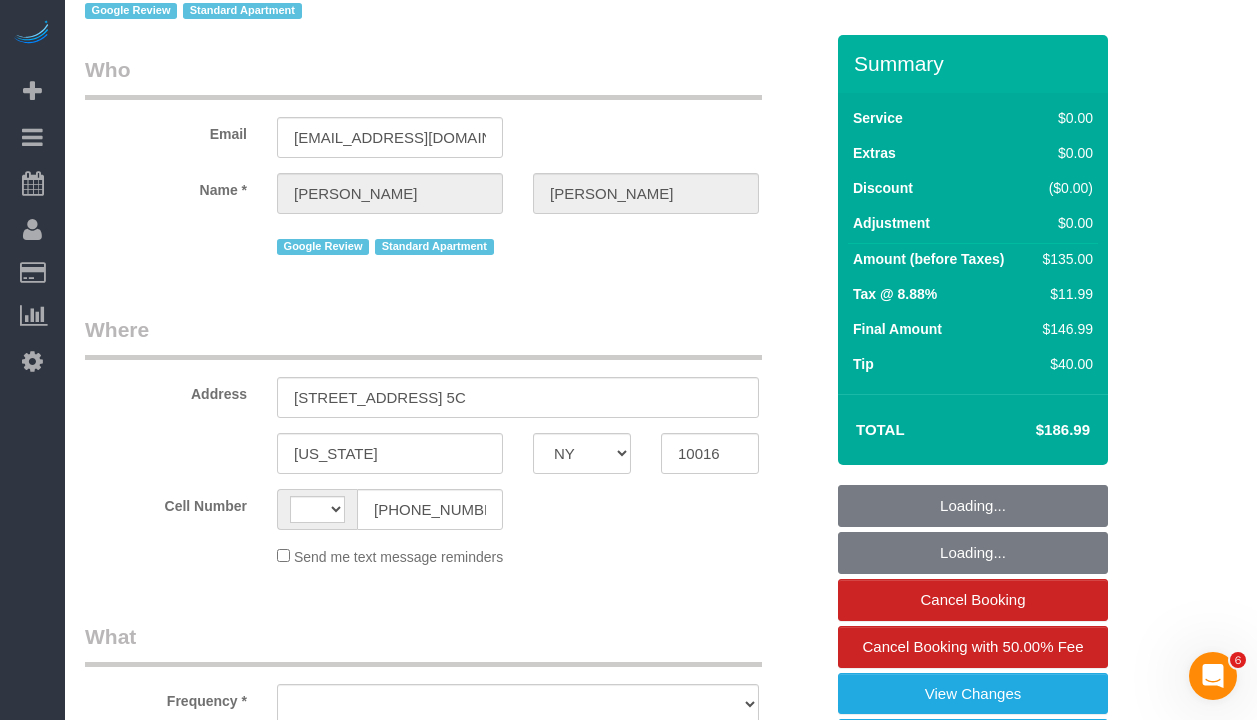 select on "string:[GEOGRAPHIC_DATA]" 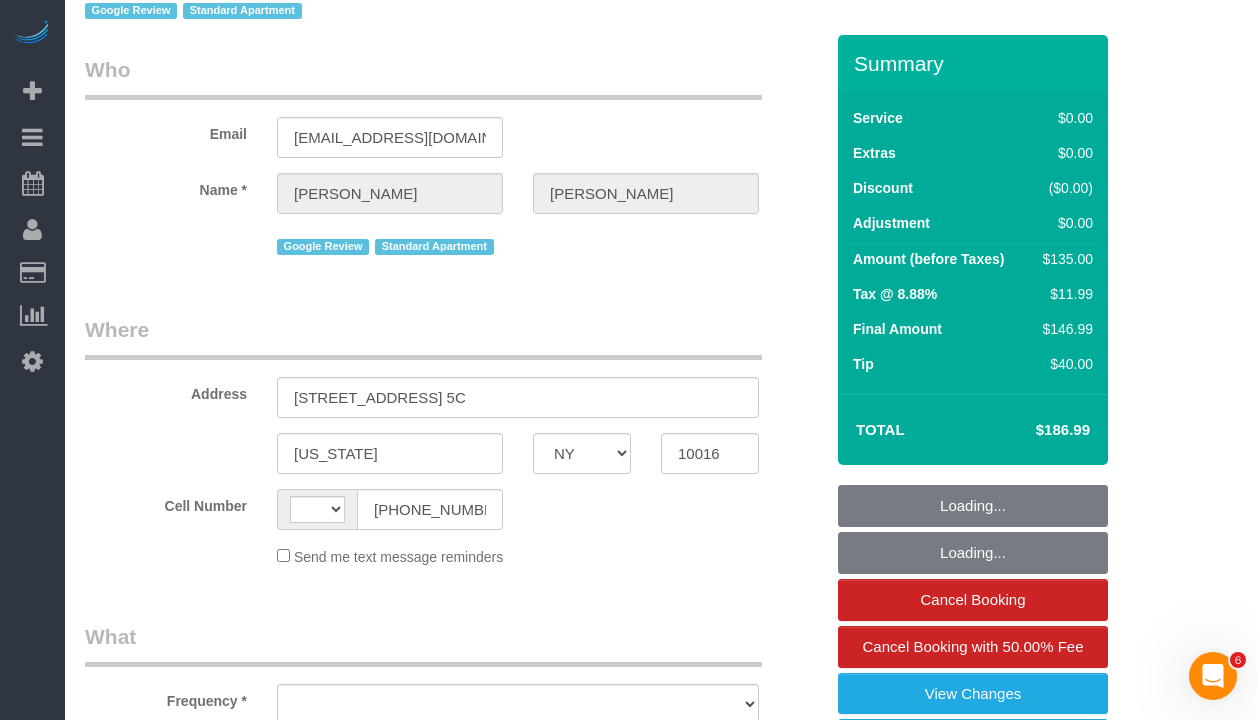 select on "object:974" 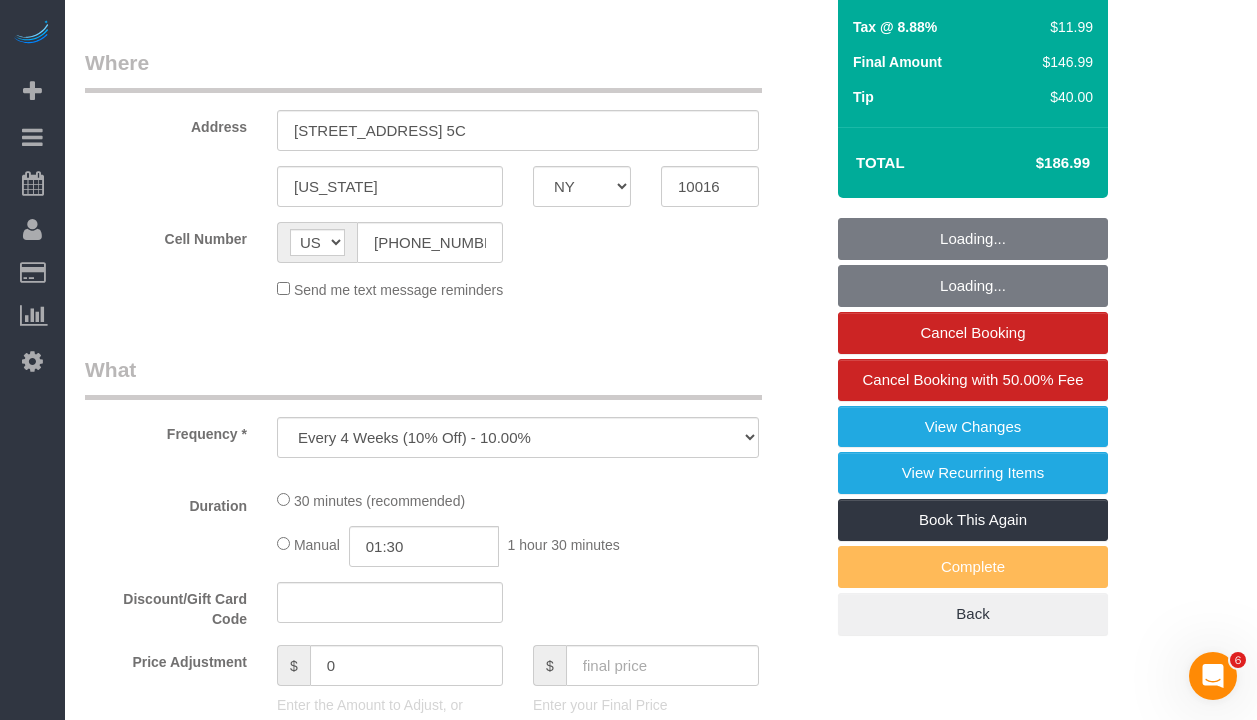select on "string:stripe-pm_1PDbKp4VGloSiKo7ckFx3XEV" 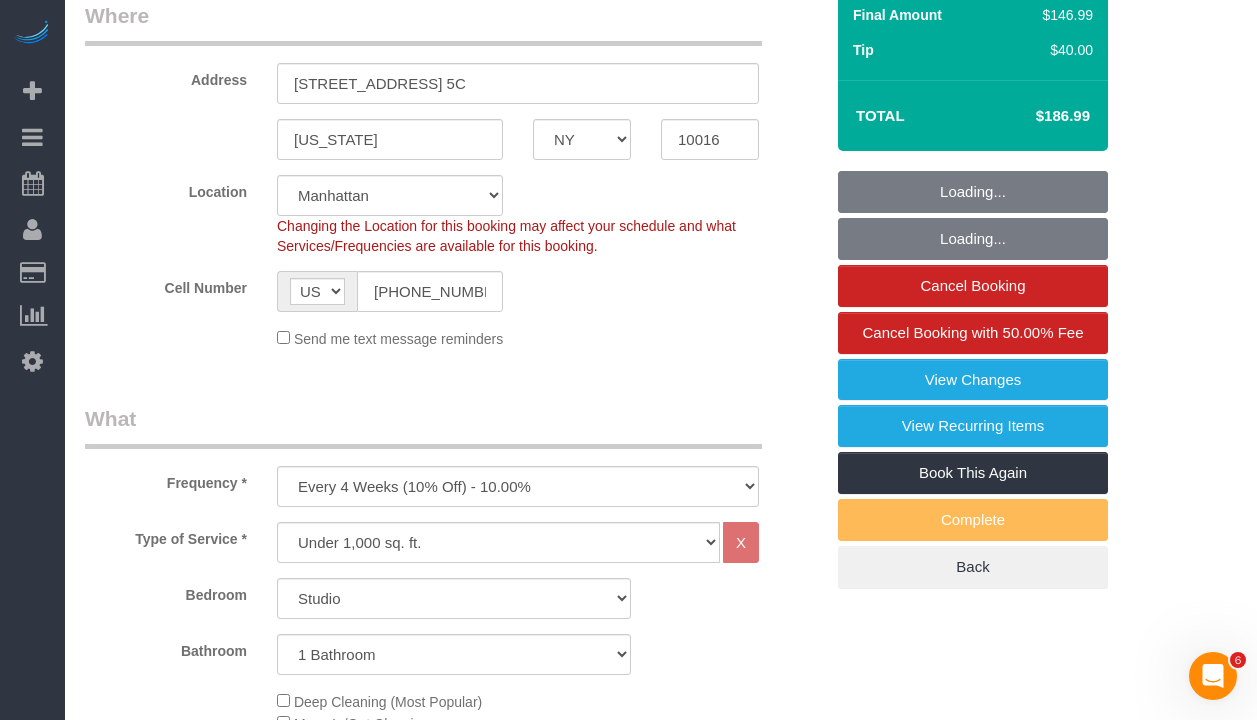 select on "object:1450" 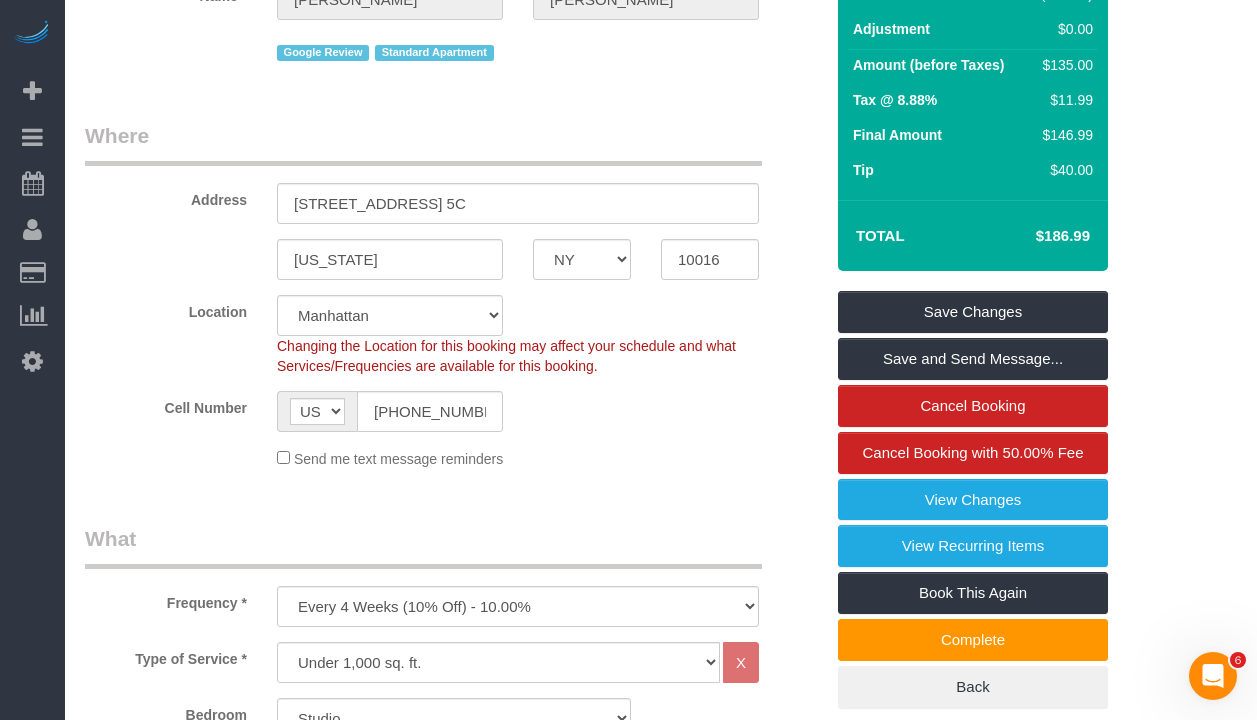 scroll, scrollTop: 0, scrollLeft: 0, axis: both 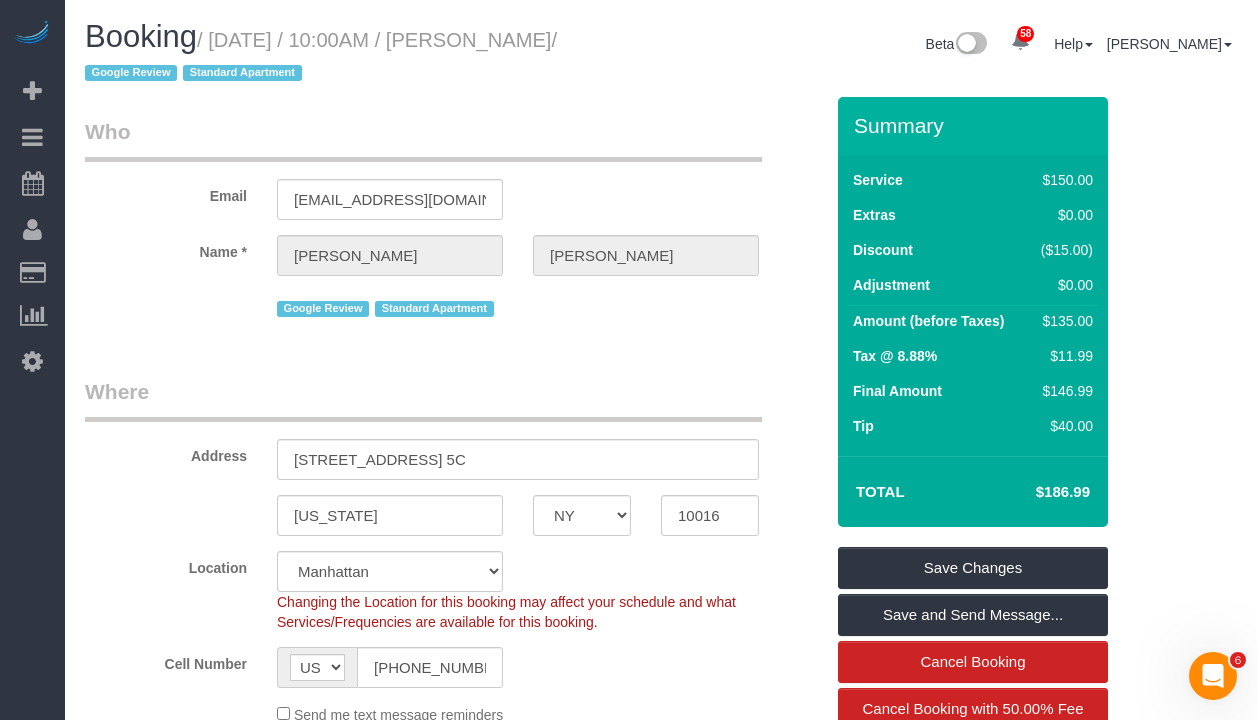 drag, startPoint x: 613, startPoint y: 65, endPoint x: 615, endPoint y: 43, distance: 22.090721 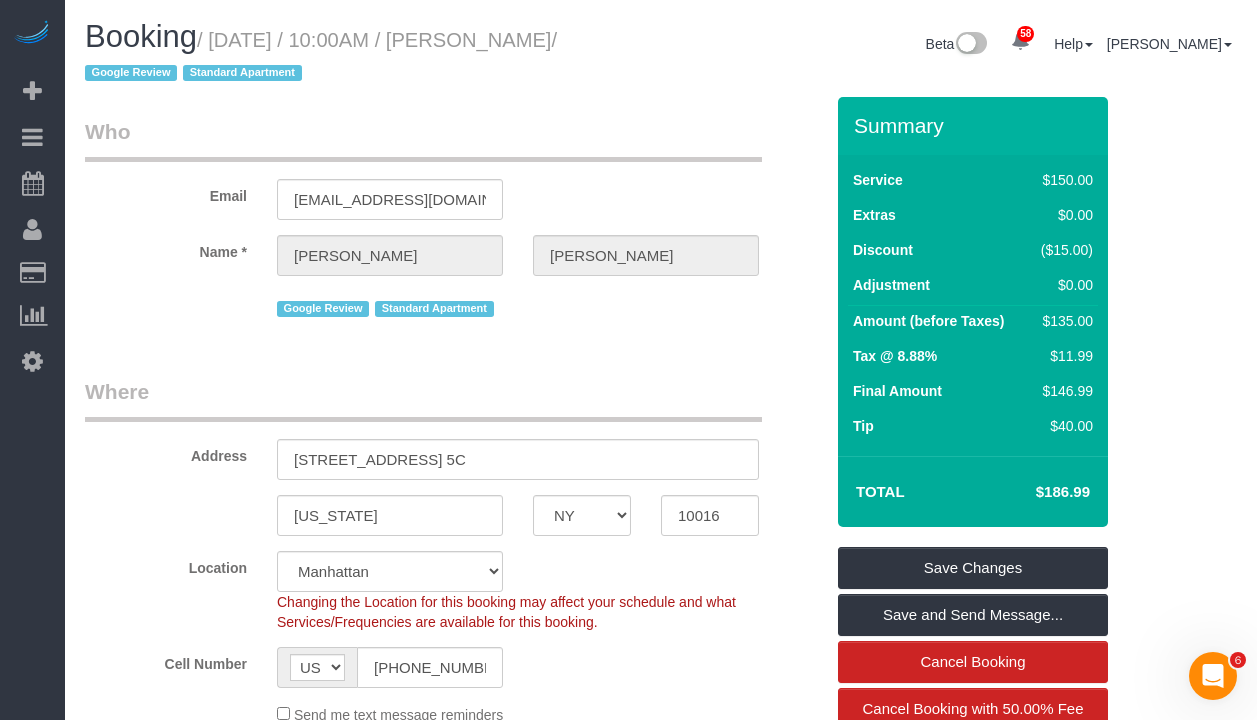 scroll, scrollTop: 1, scrollLeft: 0, axis: vertical 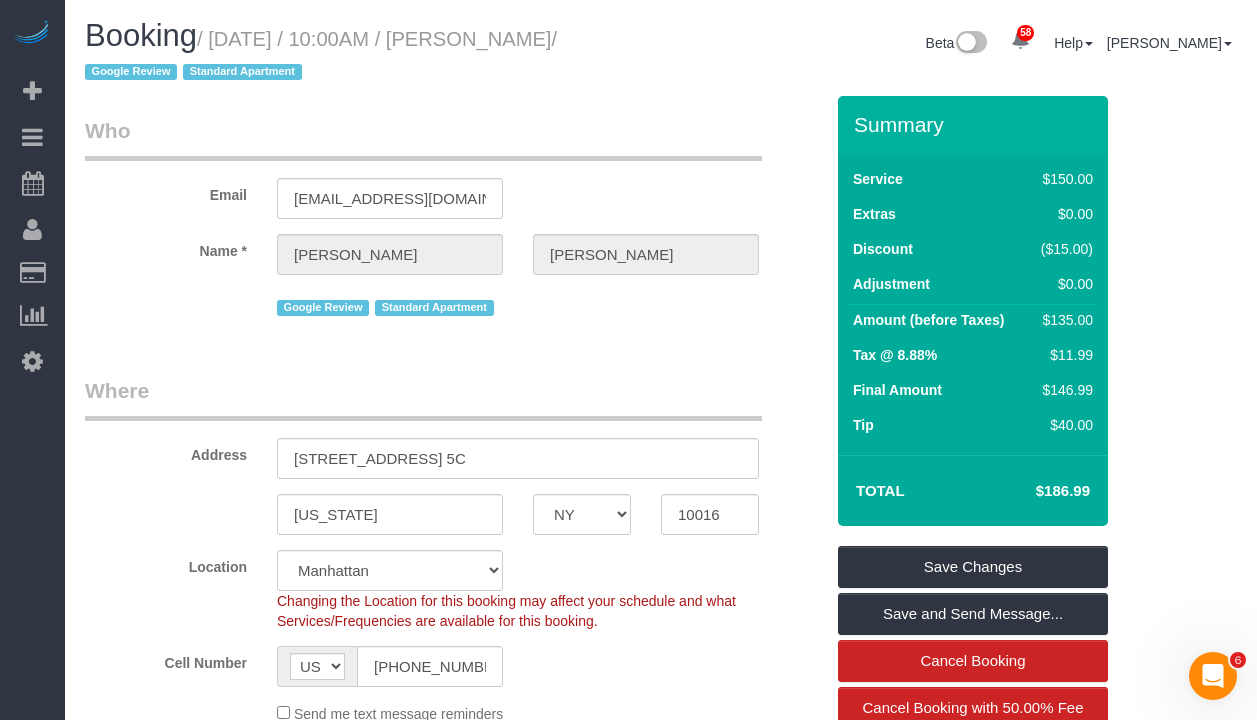 click on "Booking
/ July 02, 2025 / 10:00AM / Sarah Greenberg
/
Google Review
Standard Apartment" at bounding box center (365, 53) 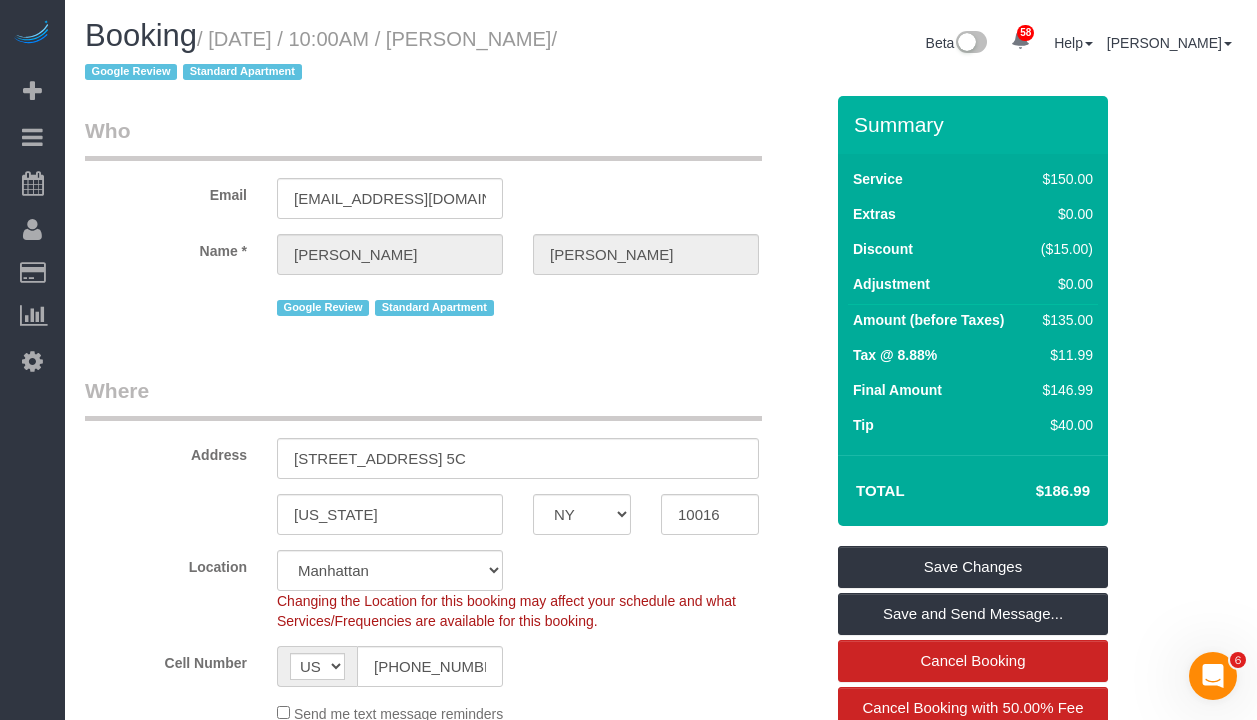 drag, startPoint x: 614, startPoint y: 38, endPoint x: 463, endPoint y: 41, distance: 151.0298 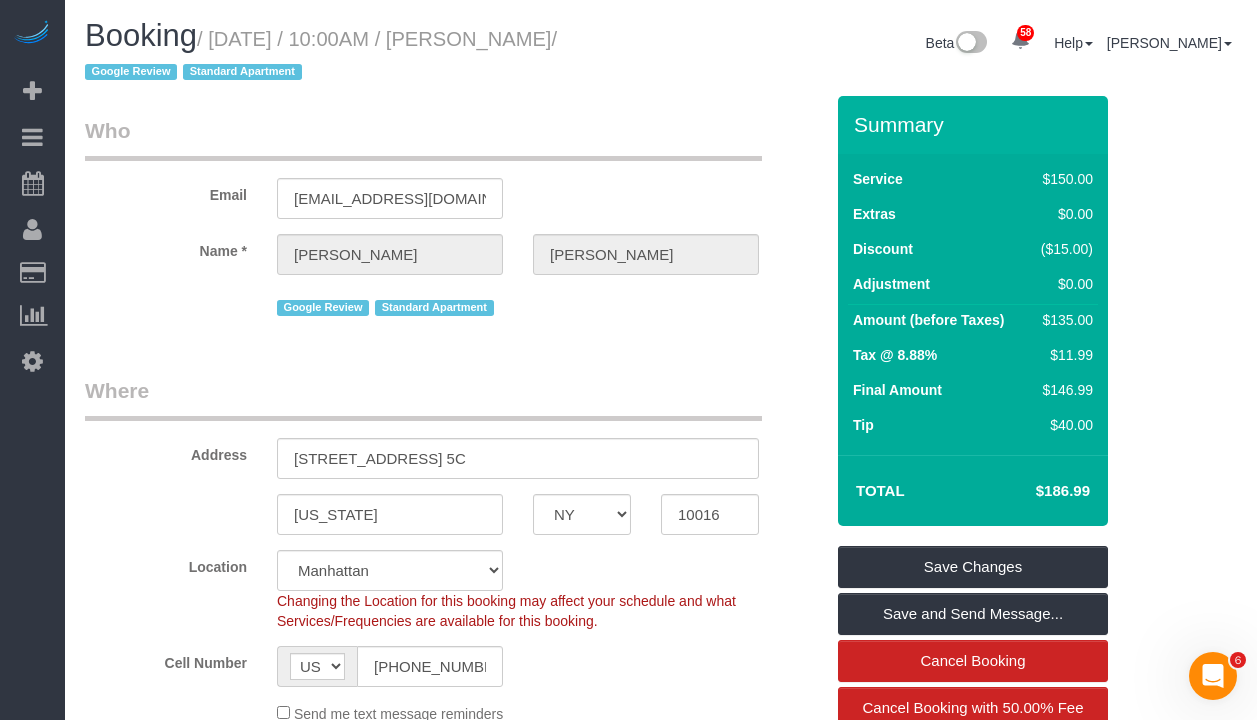 click on "/ July 02, 2025 / 10:00AM / Sarah Greenberg
/
Google Review
Standard Apartment" at bounding box center [321, 56] 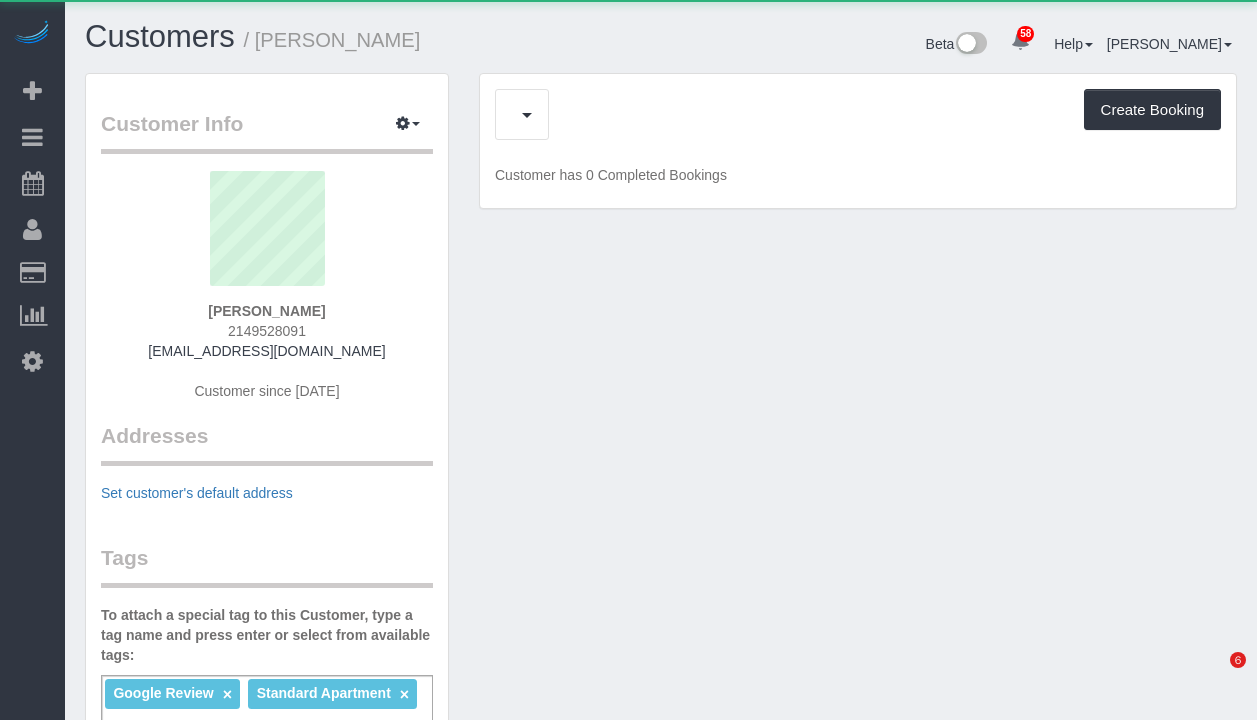 scroll, scrollTop: 0, scrollLeft: 0, axis: both 